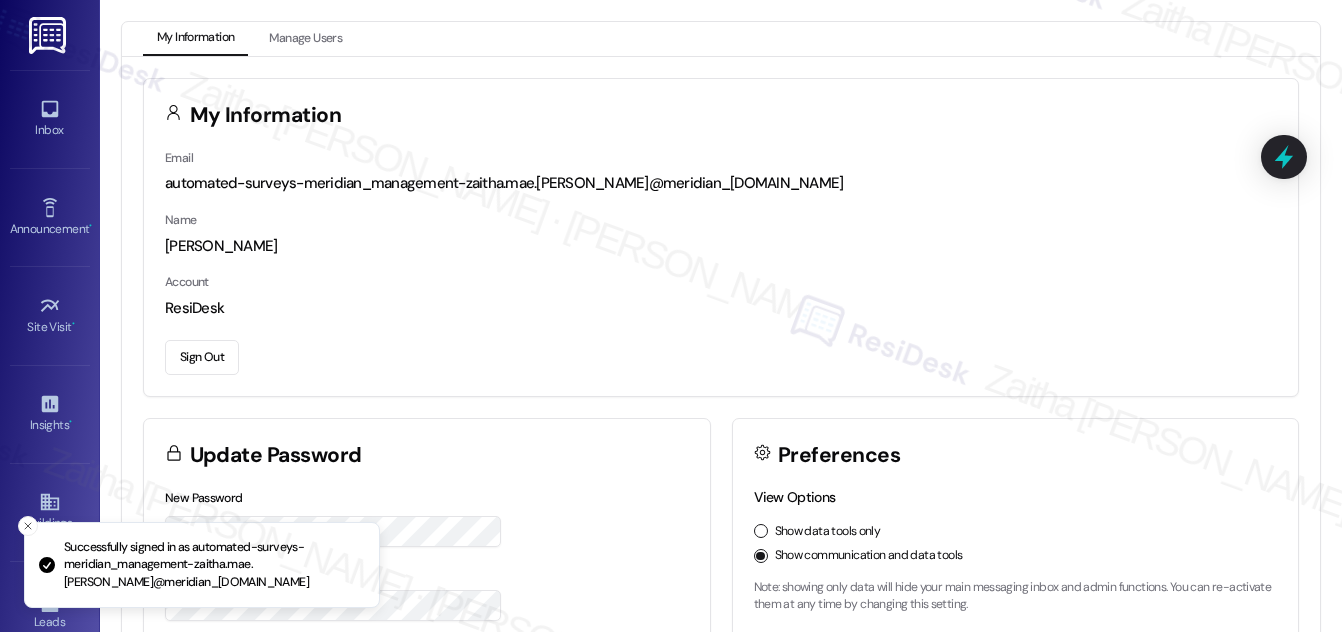 scroll, scrollTop: 0, scrollLeft: 0, axis: both 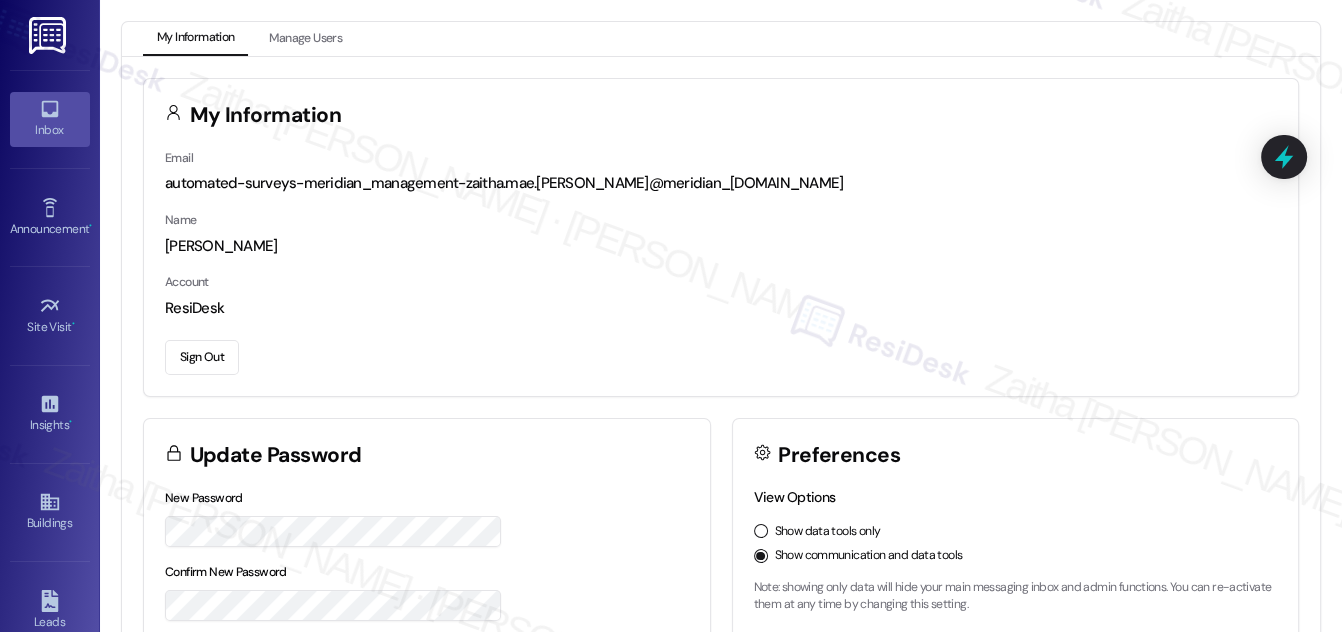 click on "Inbox" at bounding box center [50, 130] 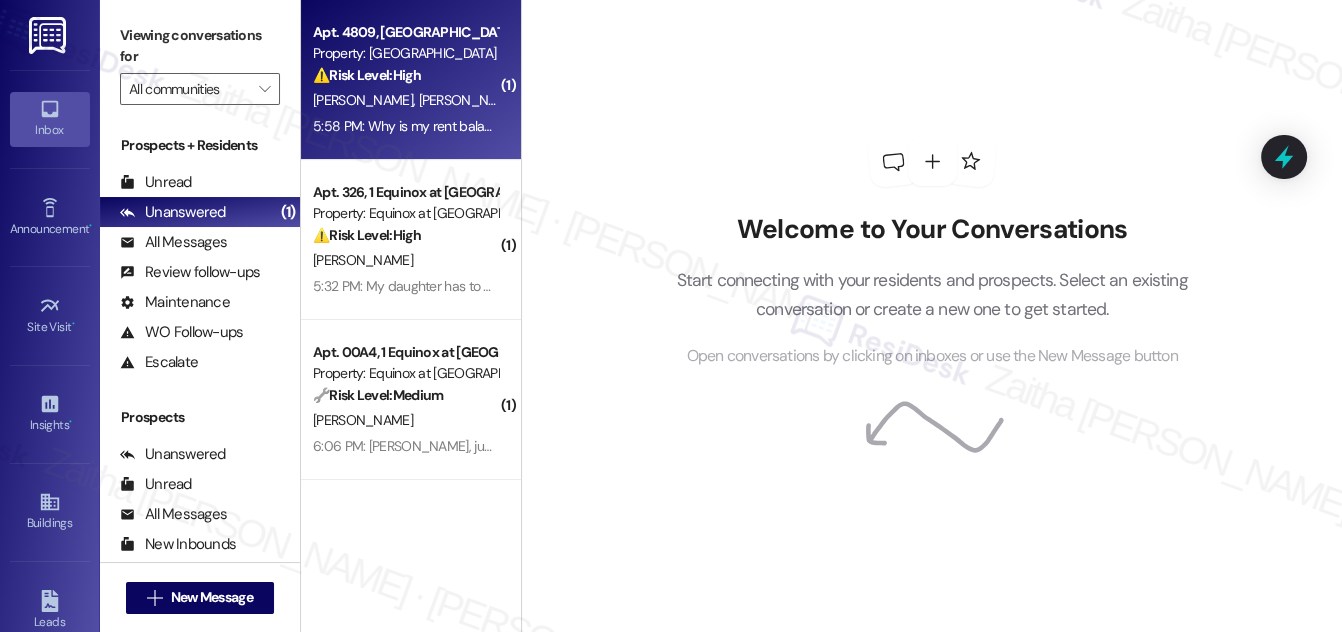 click on "[PERSON_NAME] [PERSON_NAME]" at bounding box center [405, 100] 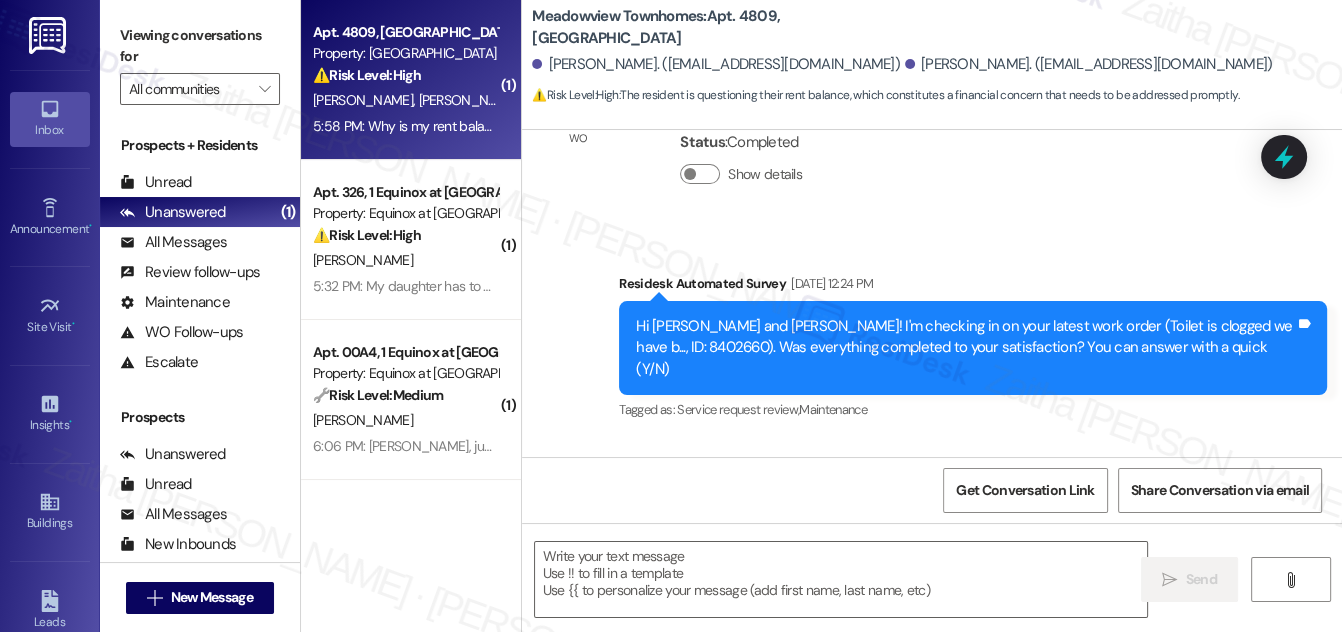 type on "Fetching suggested responses. Please feel free to read through the conversation in the meantime." 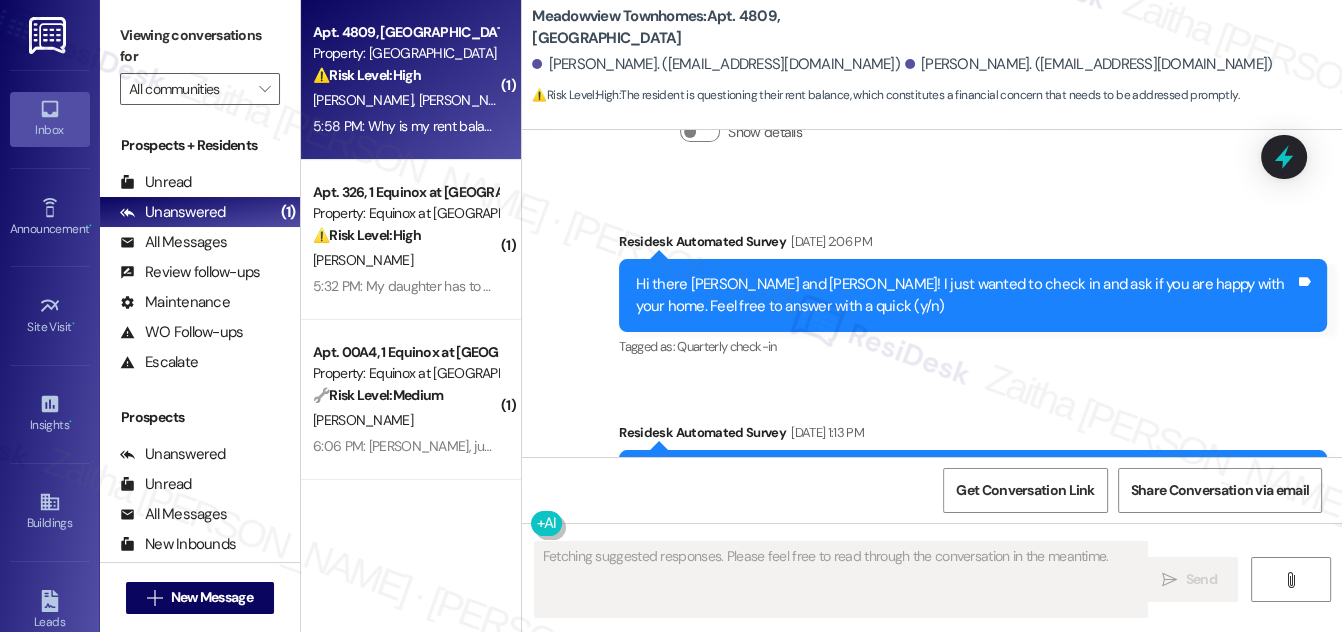 scroll, scrollTop: 3497, scrollLeft: 0, axis: vertical 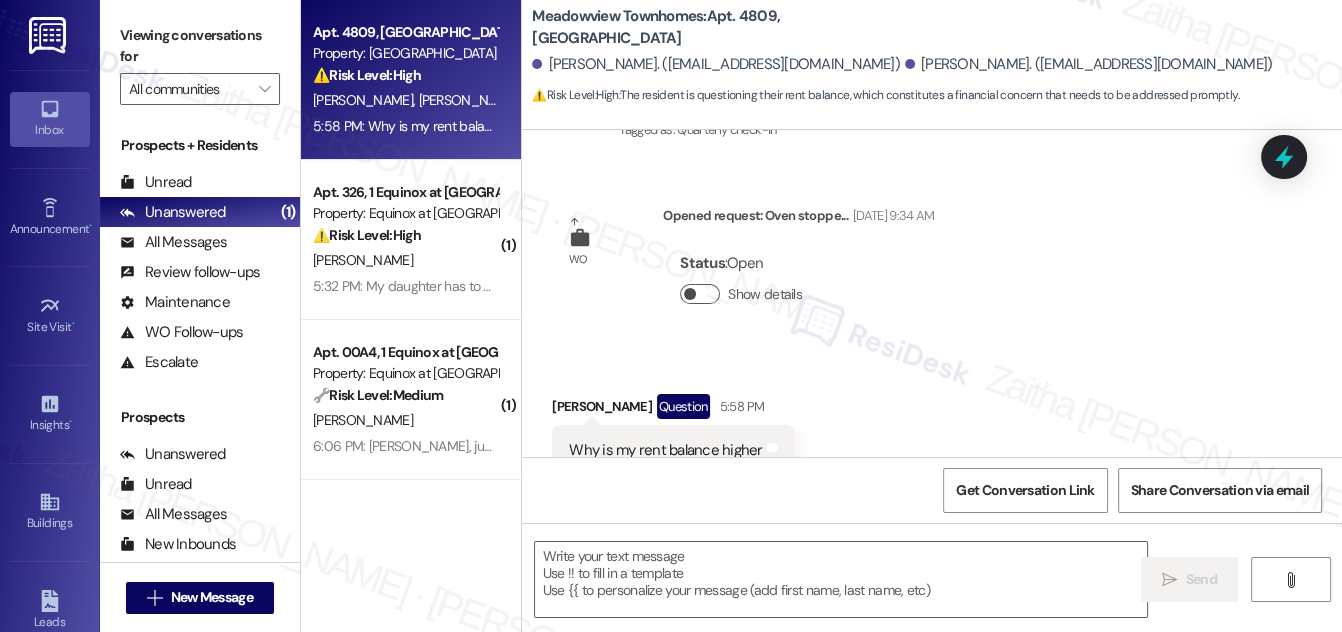 click on "Show details" at bounding box center (700, 294) 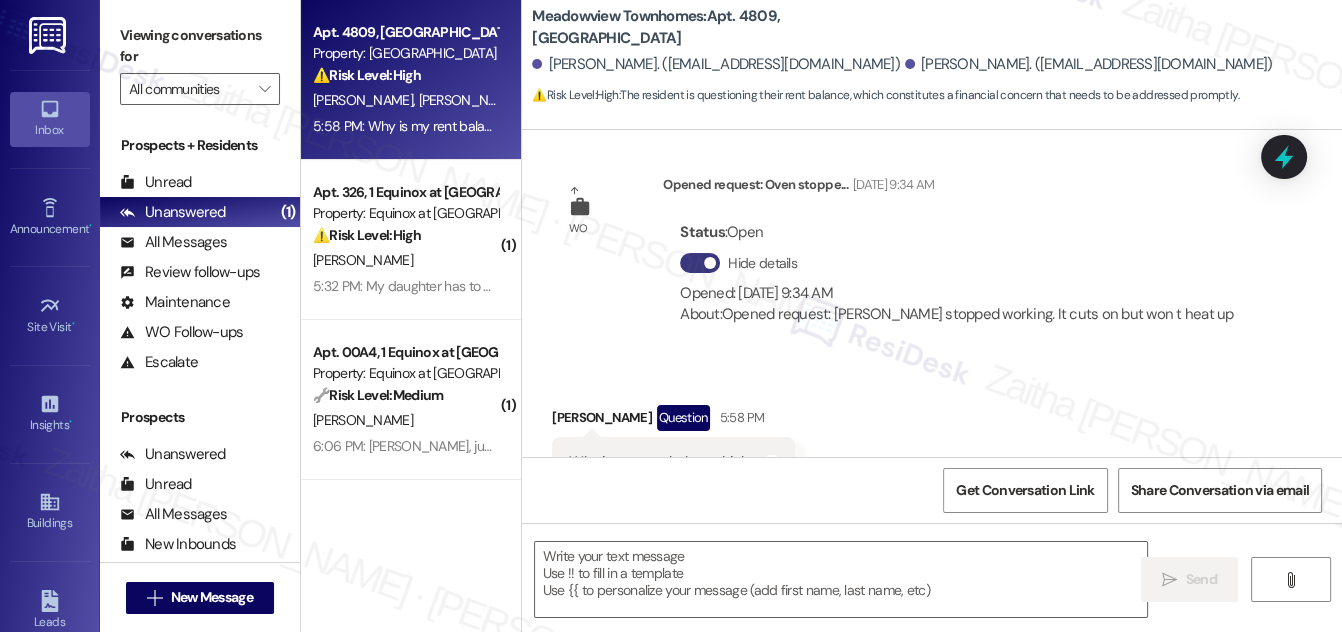 scroll, scrollTop: 3541, scrollLeft: 0, axis: vertical 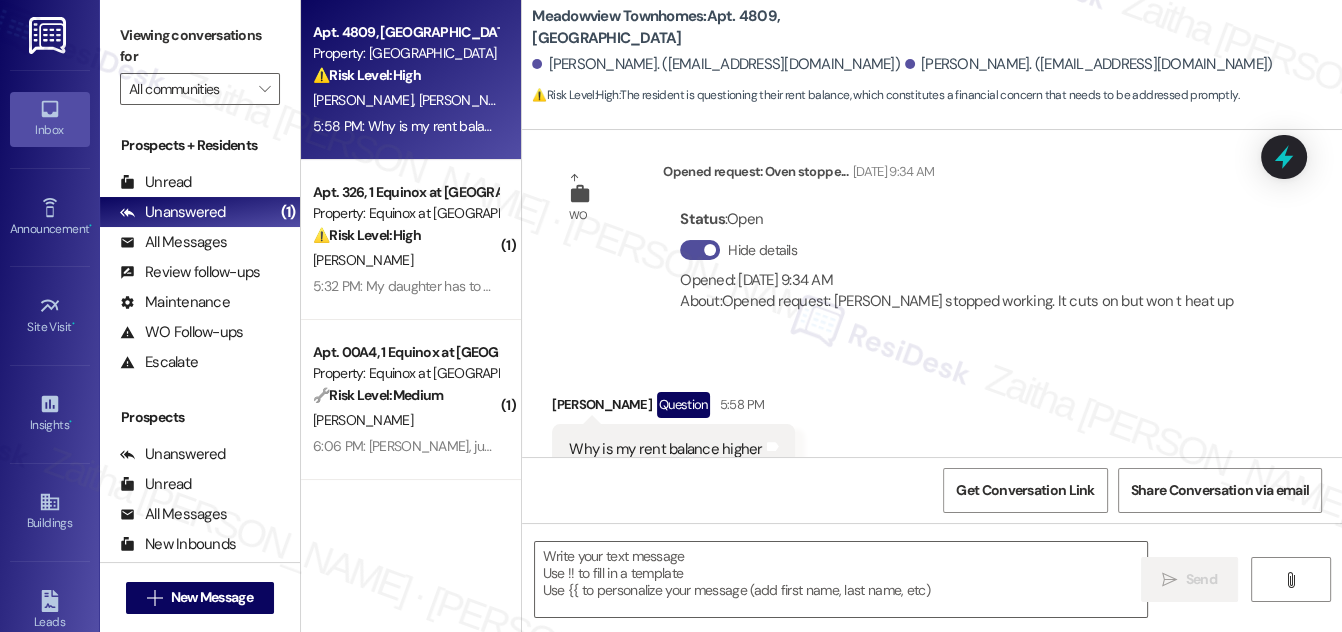 click on "Hide details" at bounding box center [700, 250] 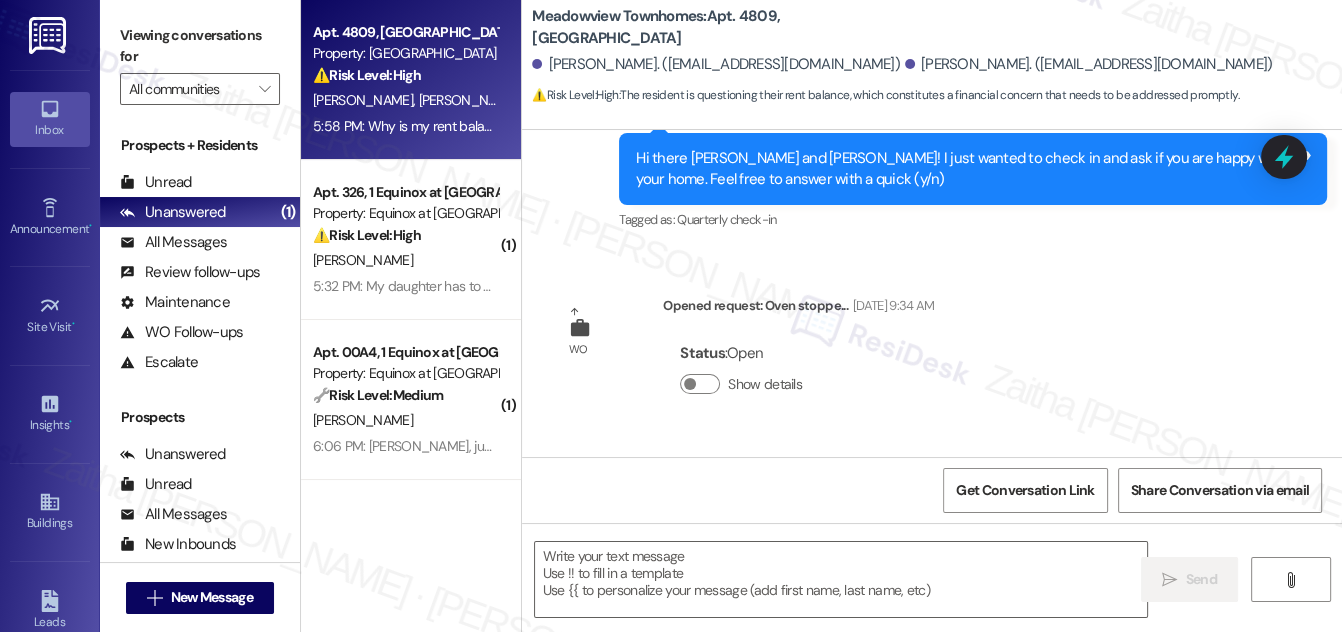 scroll, scrollTop: 3498, scrollLeft: 0, axis: vertical 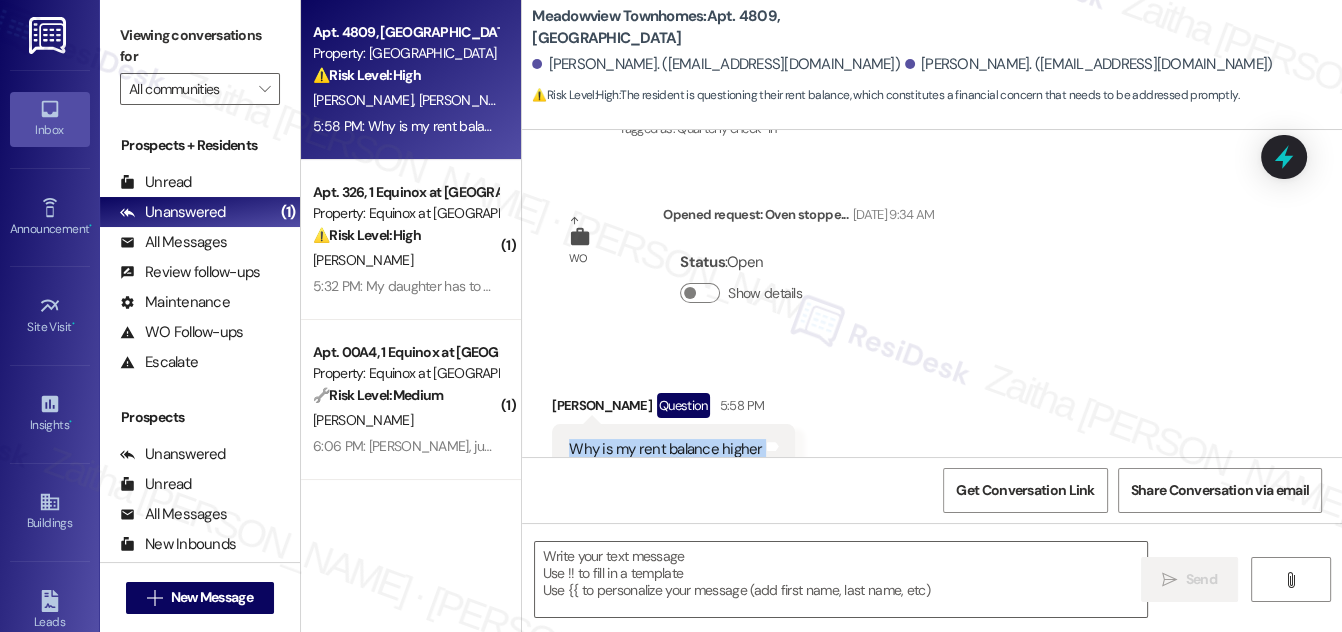 drag, startPoint x: 562, startPoint y: 388, endPoint x: 777, endPoint y: 386, distance: 215.00931 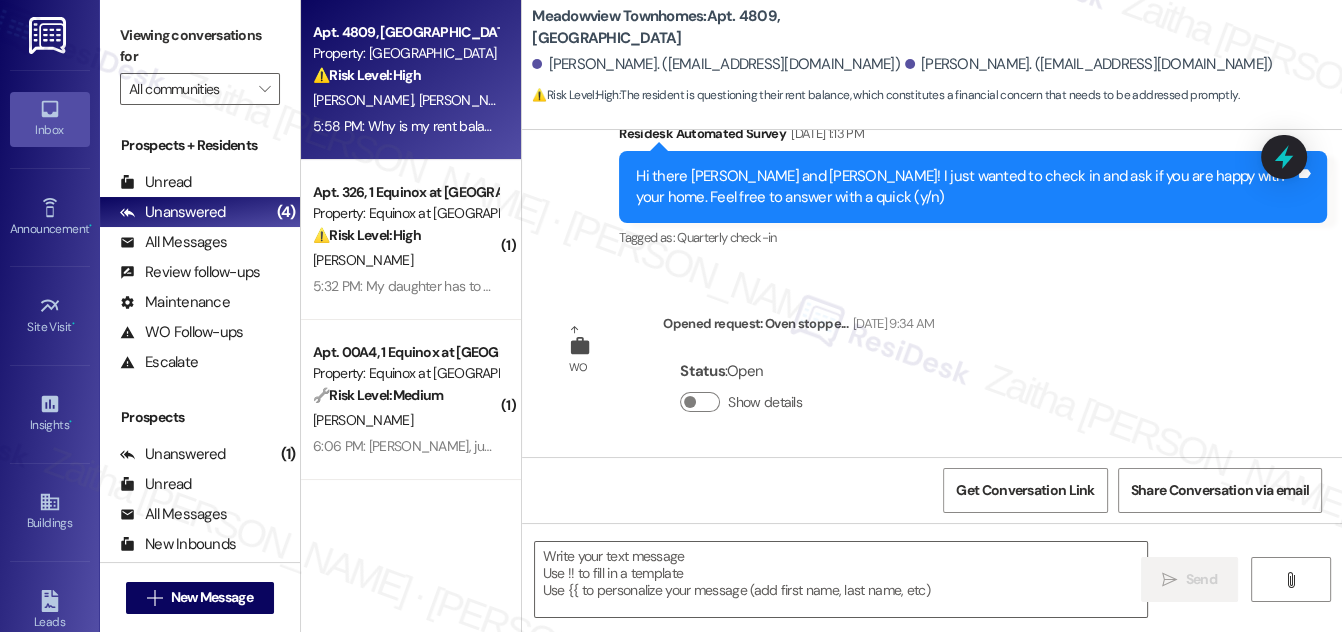 scroll, scrollTop: 3498, scrollLeft: 0, axis: vertical 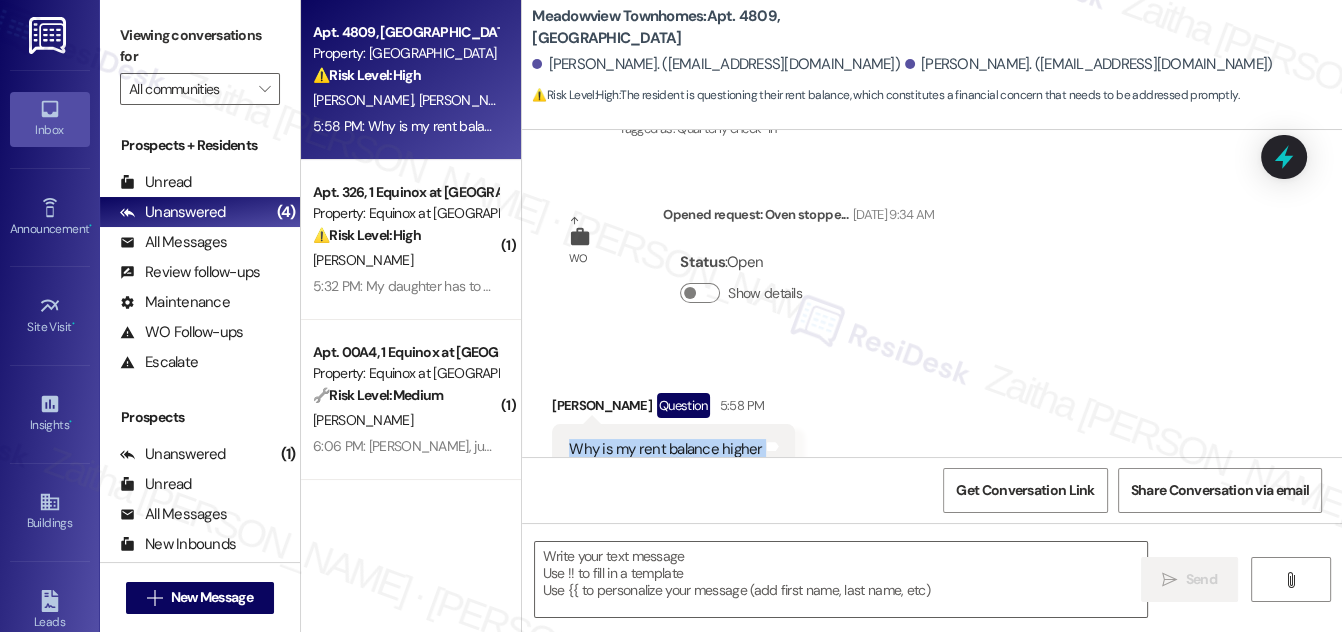 click on "Received via SMS [PERSON_NAME] Question 5:58 PM Why is my rent balance higher  Tags and notes Tagged as:   Rent/payments Click to highlight conversations about Rent/payments" at bounding box center [932, 434] 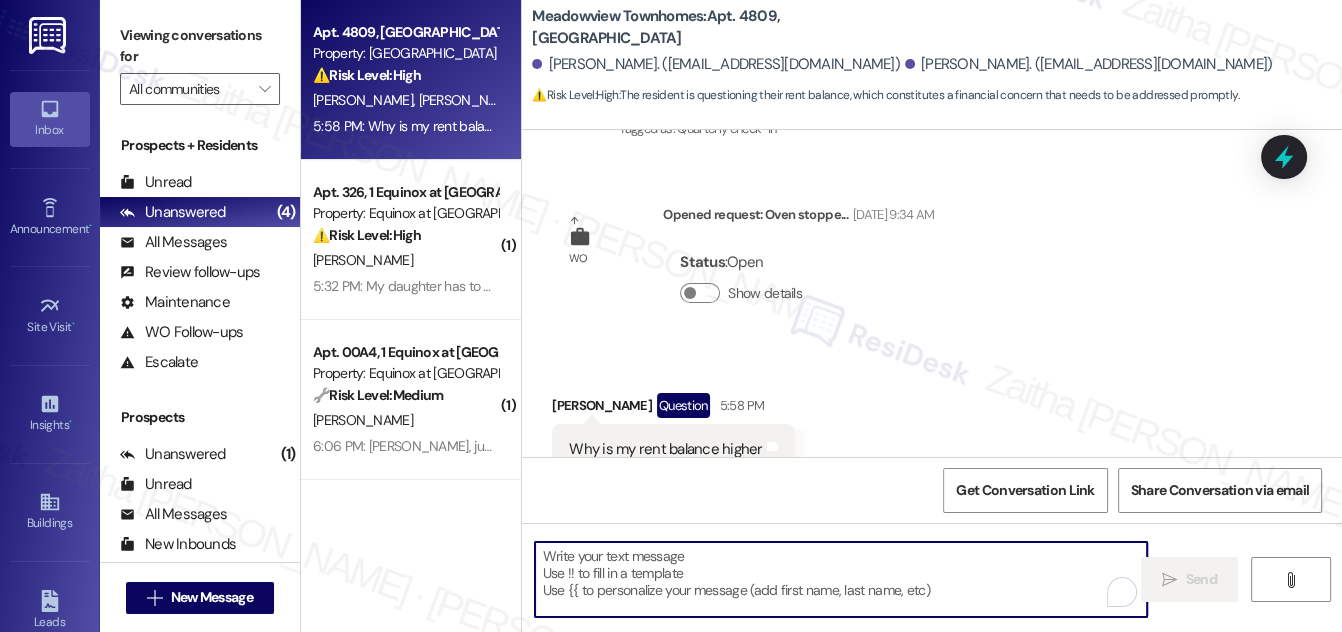 click at bounding box center (841, 579) 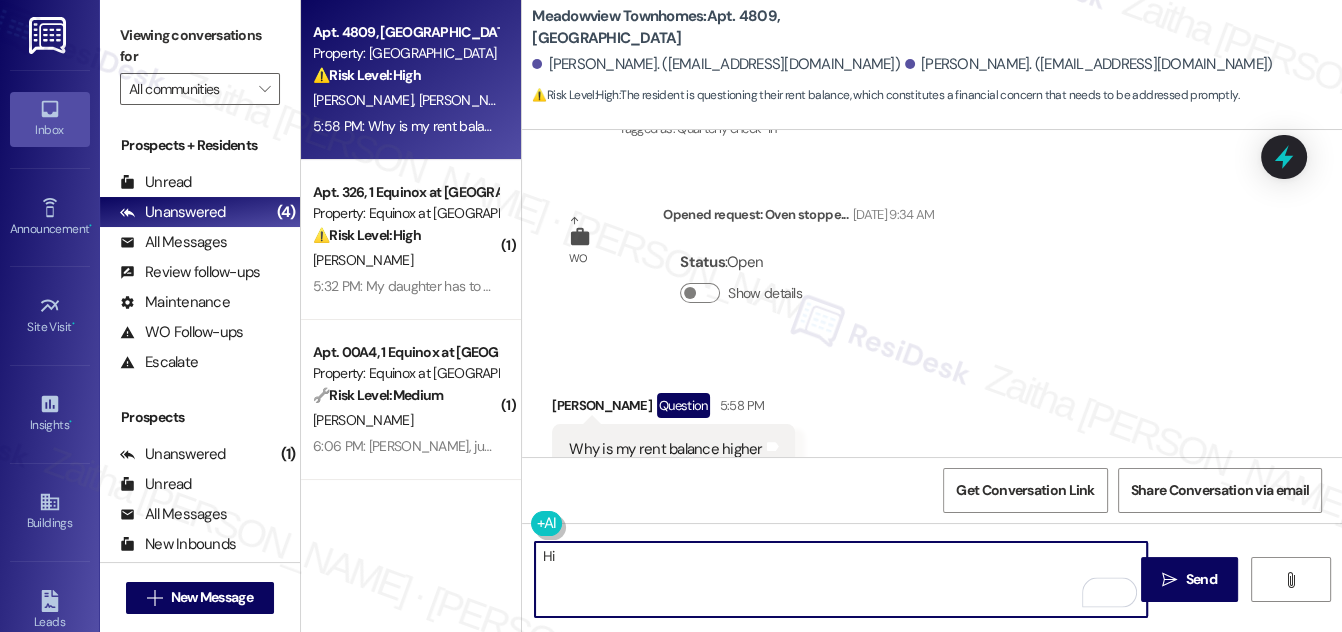 click on "[PERSON_NAME] Question 5:58 PM" at bounding box center [673, 409] 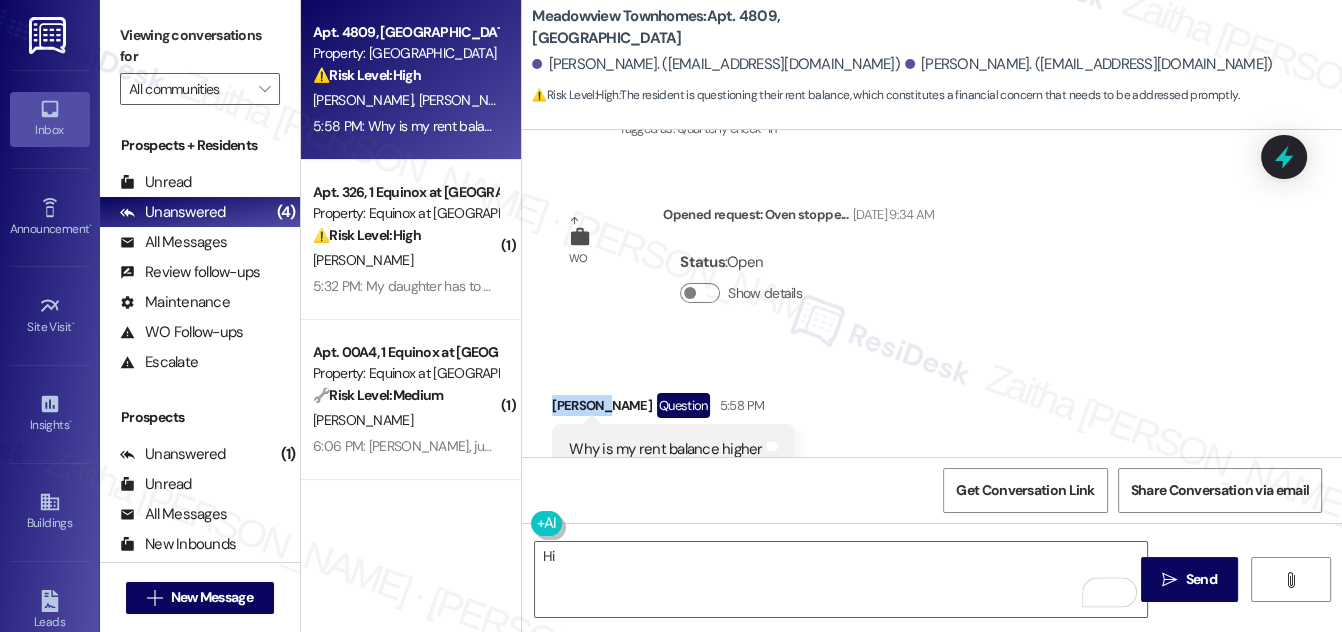 click on "[PERSON_NAME] Question 5:58 PM" at bounding box center (673, 409) 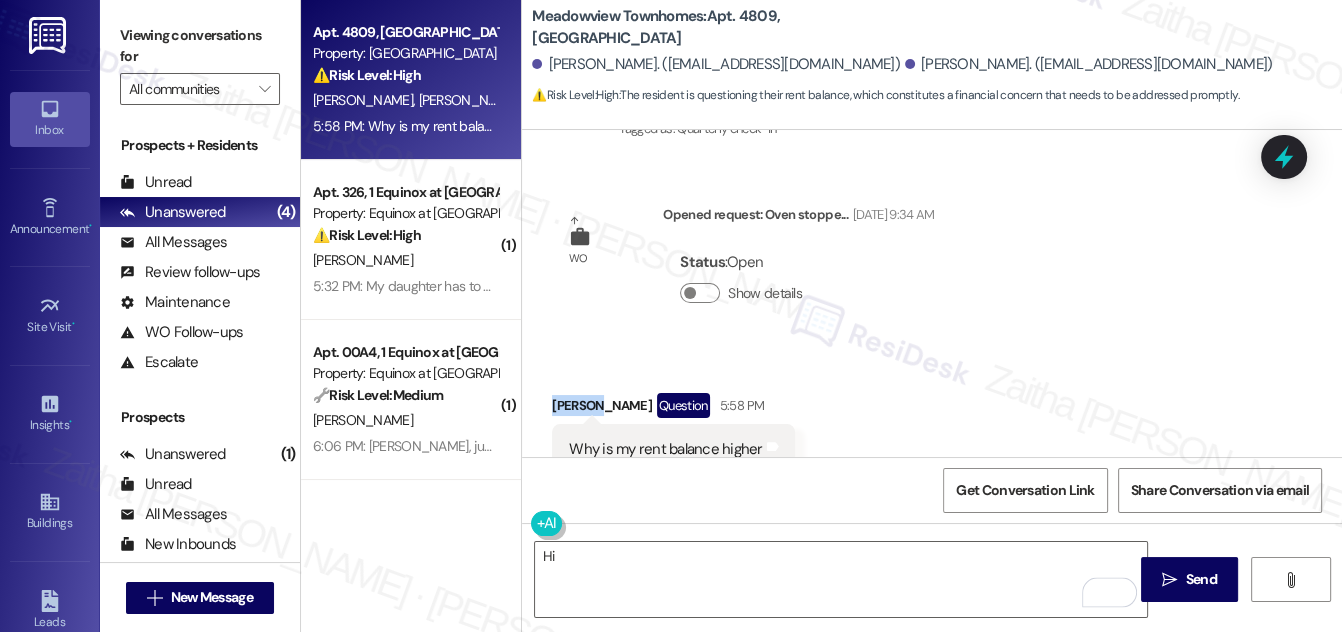 copy on "[PERSON_NAME]" 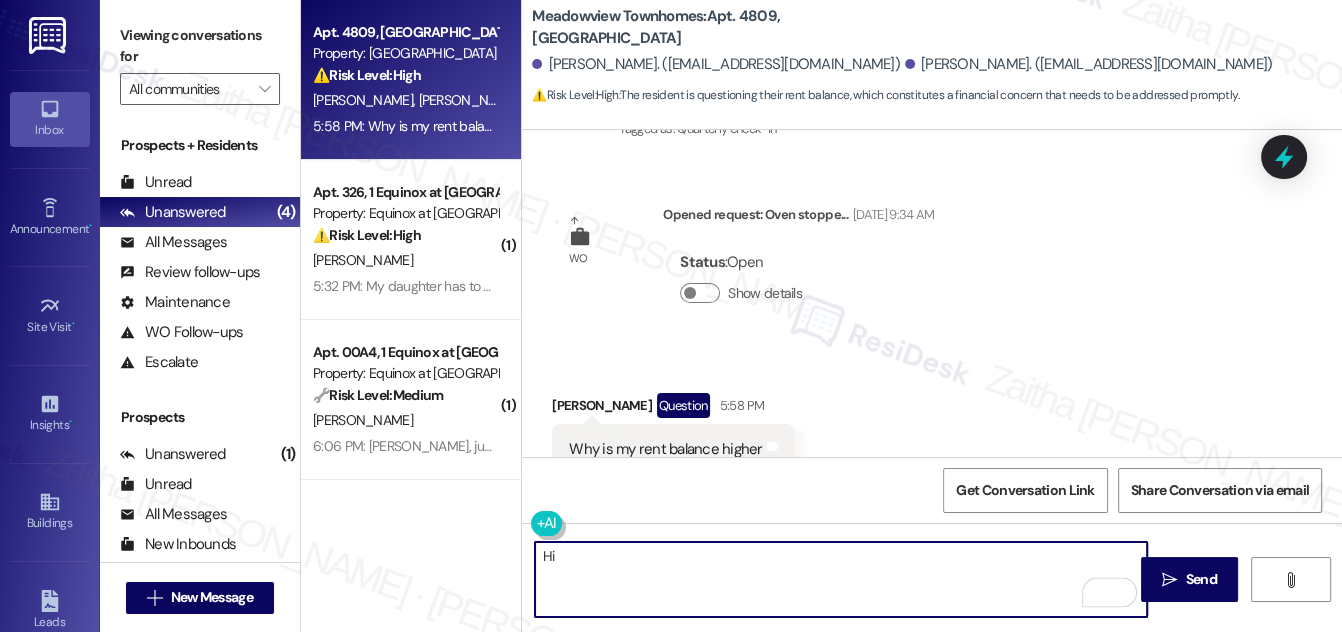 click on "Hi" at bounding box center [841, 579] 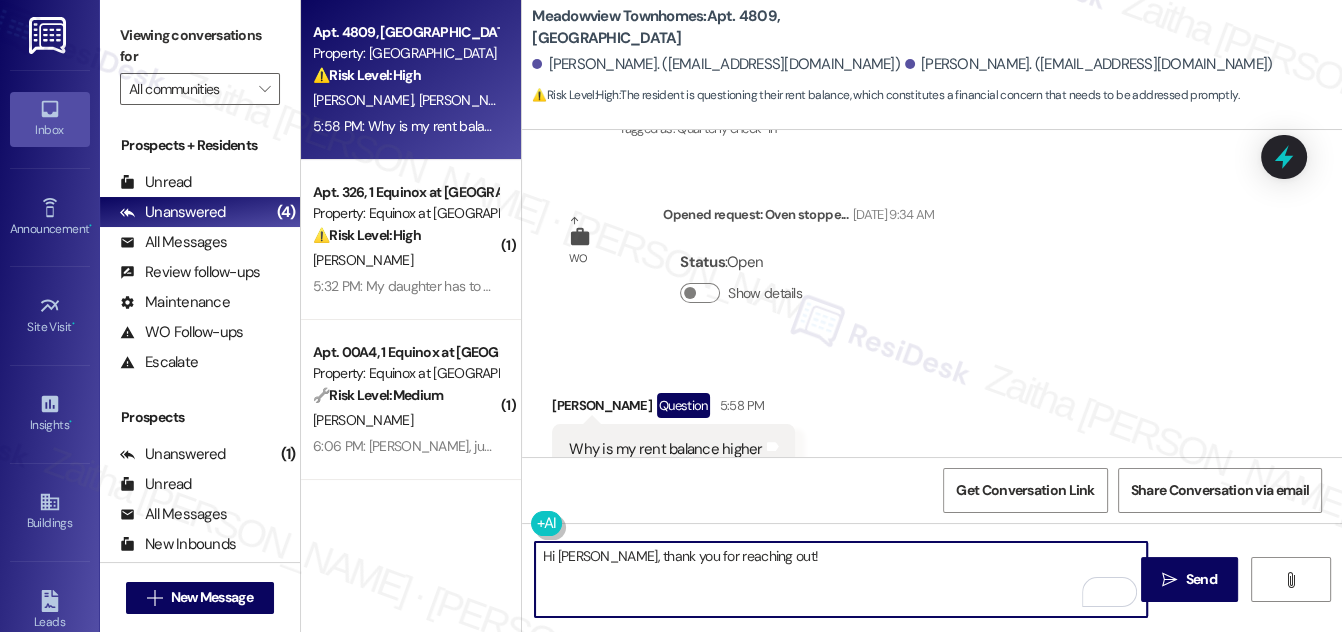 paste on "I’ll check with the team to understand why your rent balance appears higher than expected. In the meantime, if you’re able to, could you please send over a screenshot of what you’re seeing in the portal? That will help us look into it more quickly." 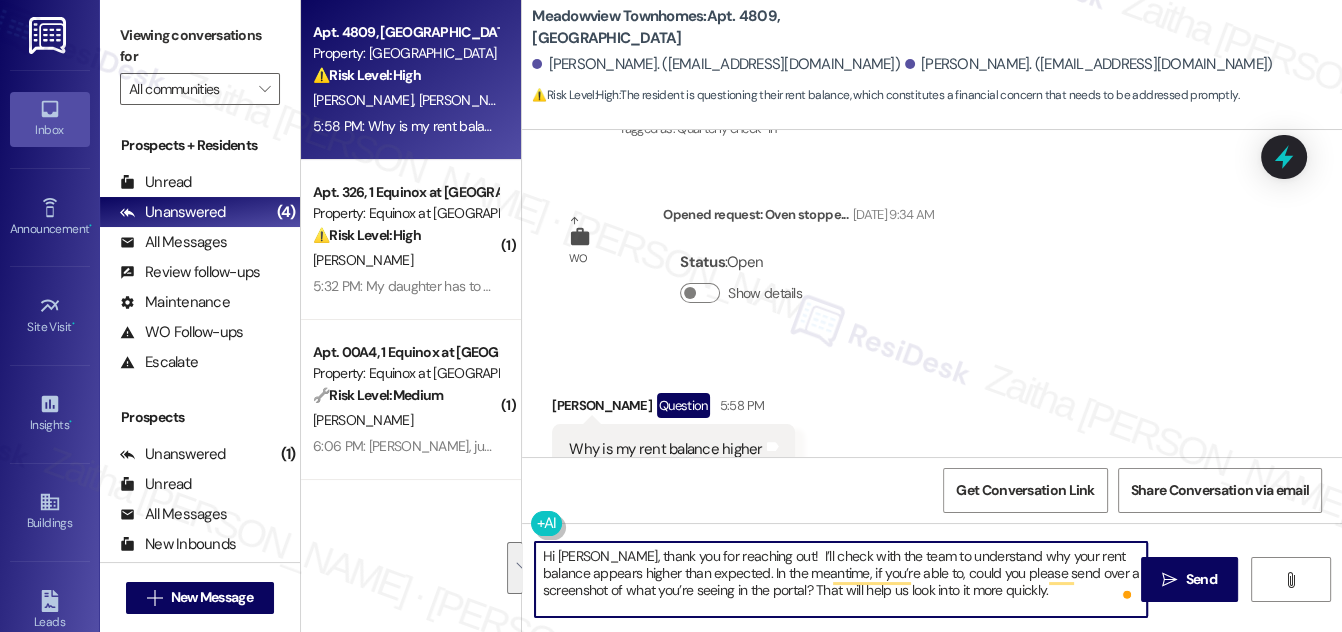 drag, startPoint x: 771, startPoint y: 555, endPoint x: 1079, endPoint y: 613, distance: 313.41345 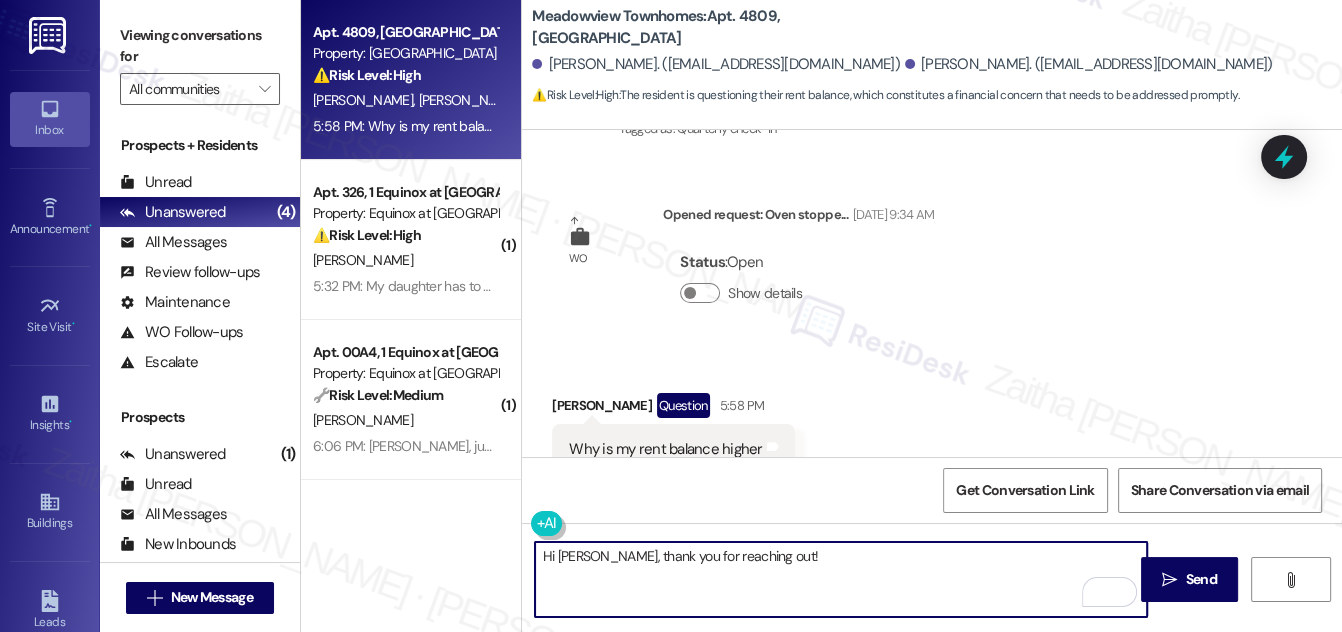 paste on "I understand your concern about the rent balance appearing higher than expected. I’ll check in with the team to get more clarity on this. In the meantime, if you’re able to share a screenshot of what you’re seeing in the portal, that would be really helpful for us to look into it more efficiently." 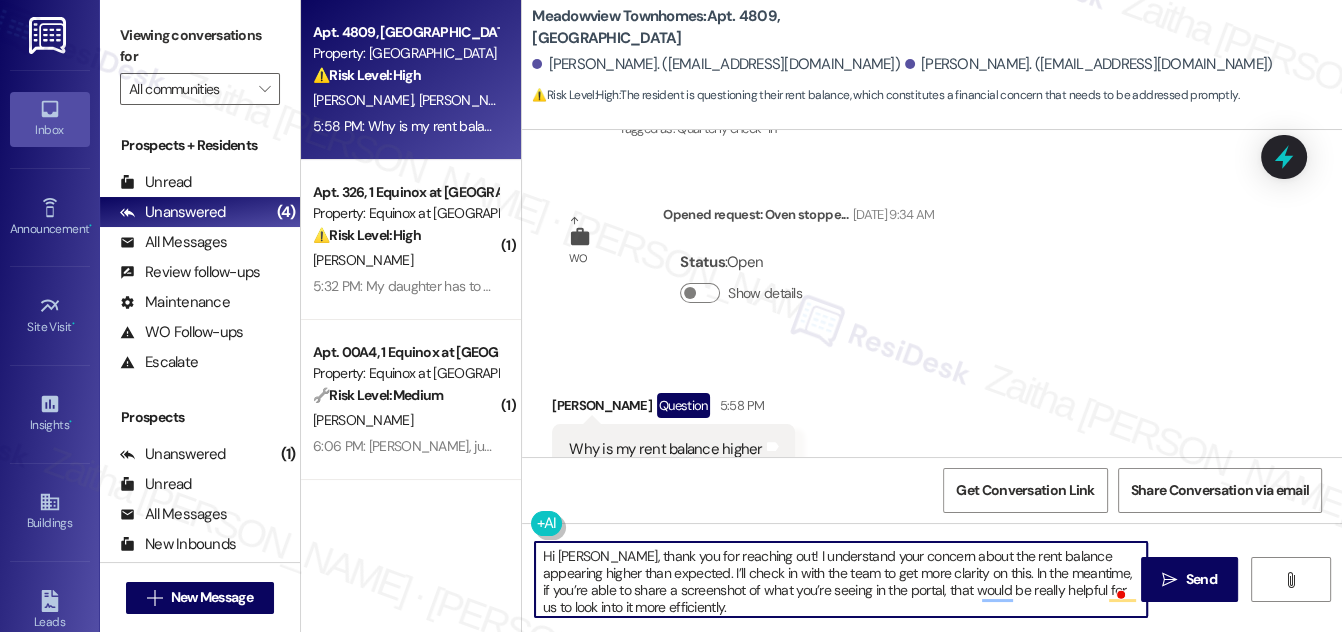 scroll, scrollTop: 4, scrollLeft: 0, axis: vertical 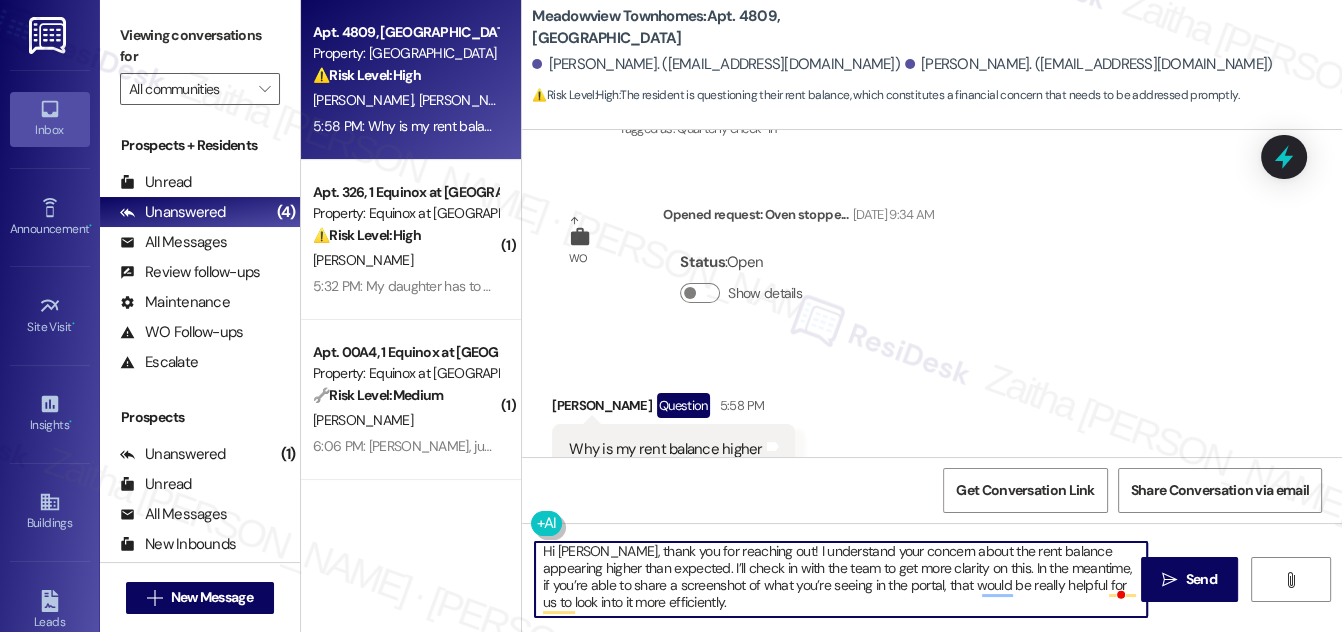 click on "Hi [PERSON_NAME], thank you for reaching out! I understand your concern about the rent balance appearing higher than expected. I’ll check in with the team to get more clarity on this. In the meantime, if you’re able to share a screenshot of what you’re seeing in the portal, that would be really helpful for us to look into it more efficiently." at bounding box center [841, 579] 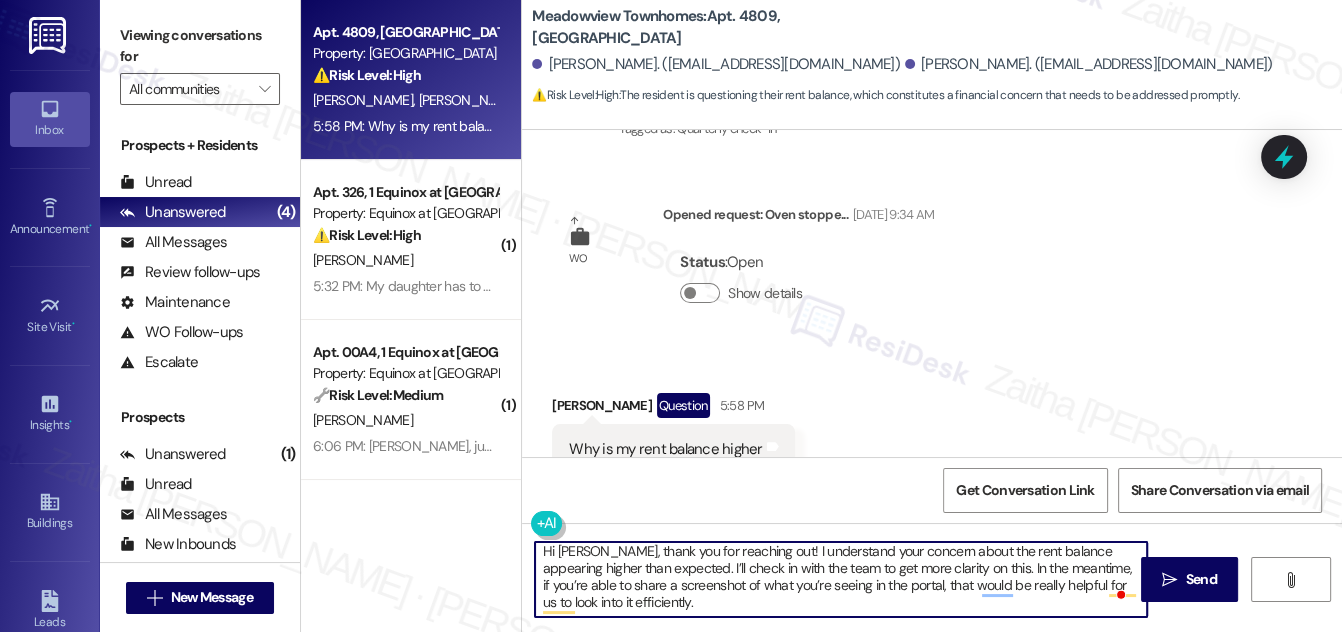 click on "Hi [PERSON_NAME], thank you for reaching out! I understand your concern about the rent balance appearing higher than expected. I’ll check in with the team to get more clarity on this. In the meantime, if you’re able to share a screenshot of what you’re seeing in the portal, that would be really helpful for us to look into it efficiently." at bounding box center [841, 579] 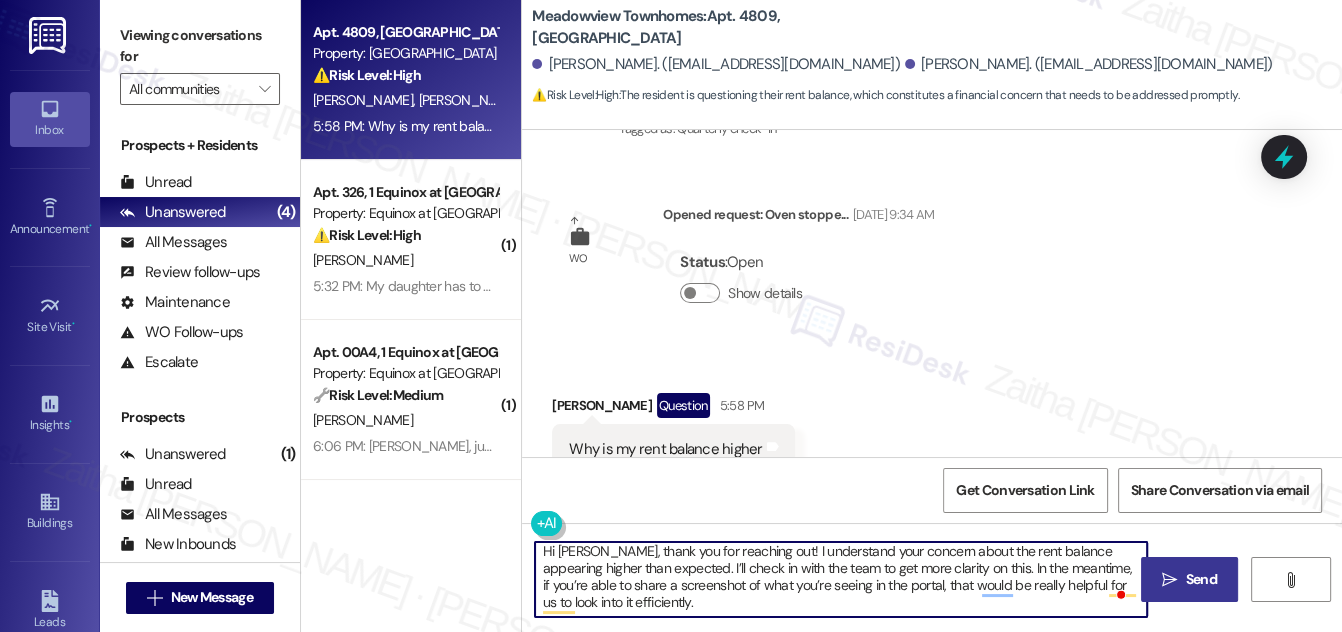 type on "Hi [PERSON_NAME], thank you for reaching out! I understand your concern about the rent balance appearing higher than expected. I’ll check in with the team to get more clarity on this. In the meantime, if you’re able to share a screenshot of what you’re seeing in the portal, that would be really helpful for us to look into it efficiently." 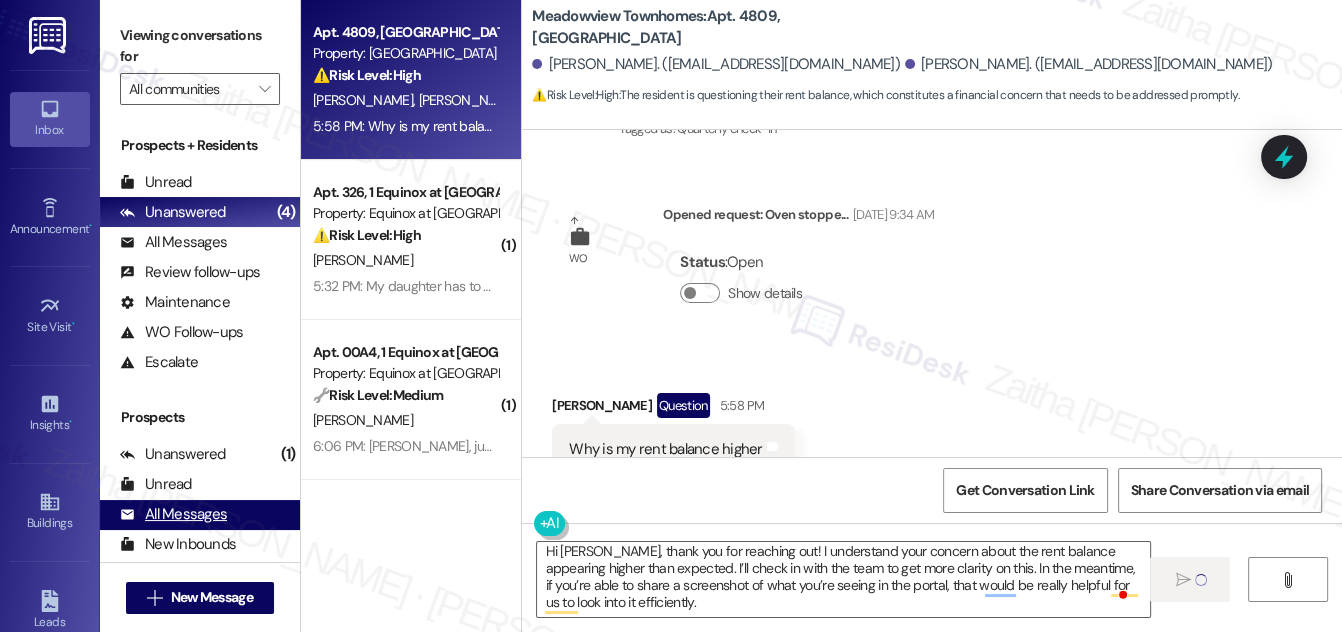 type 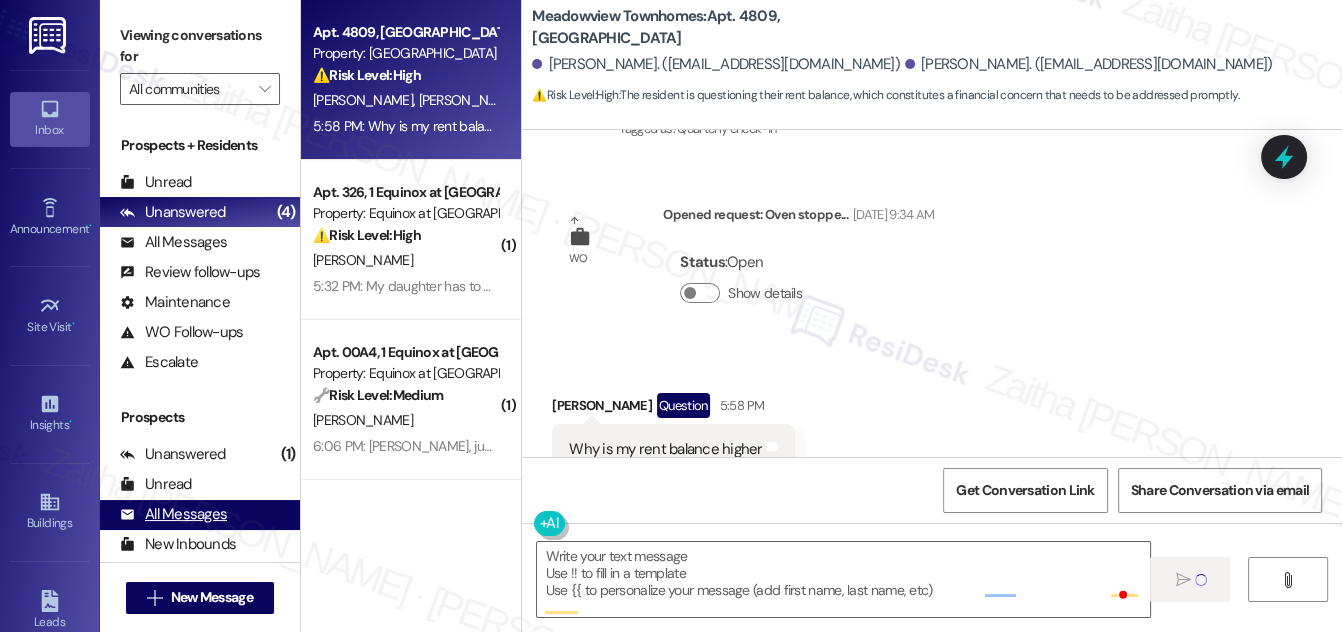 scroll, scrollTop: 106, scrollLeft: 0, axis: vertical 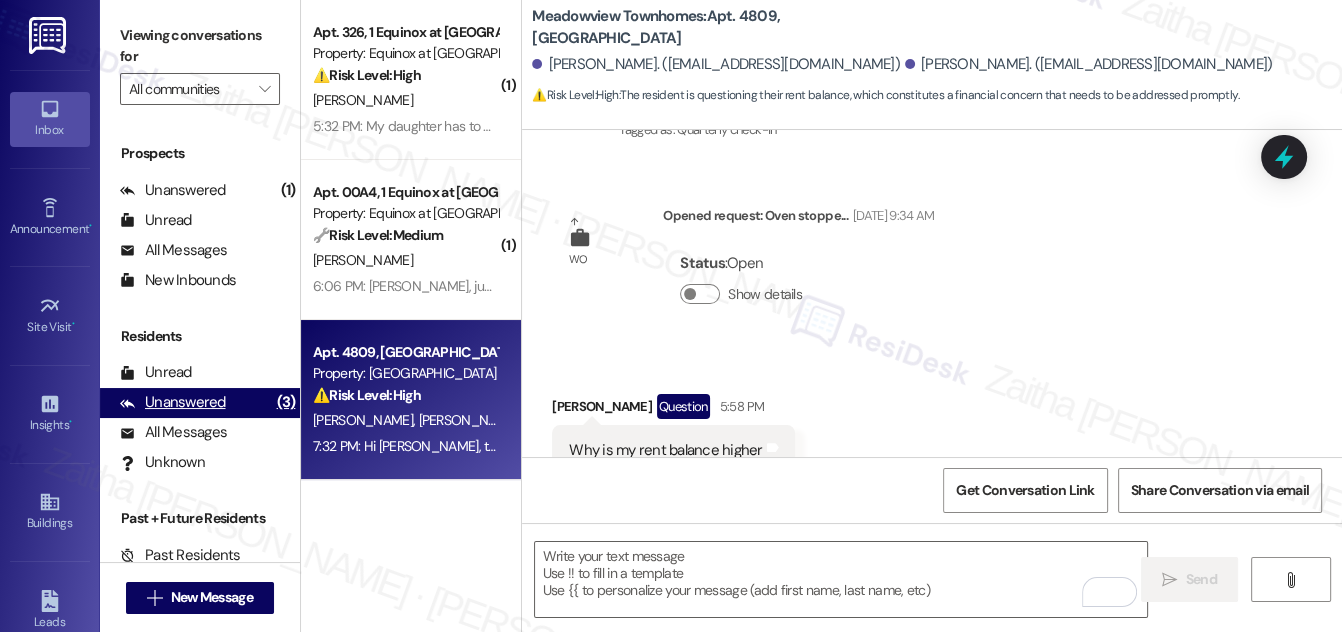 click on "Unanswered" at bounding box center [173, 402] 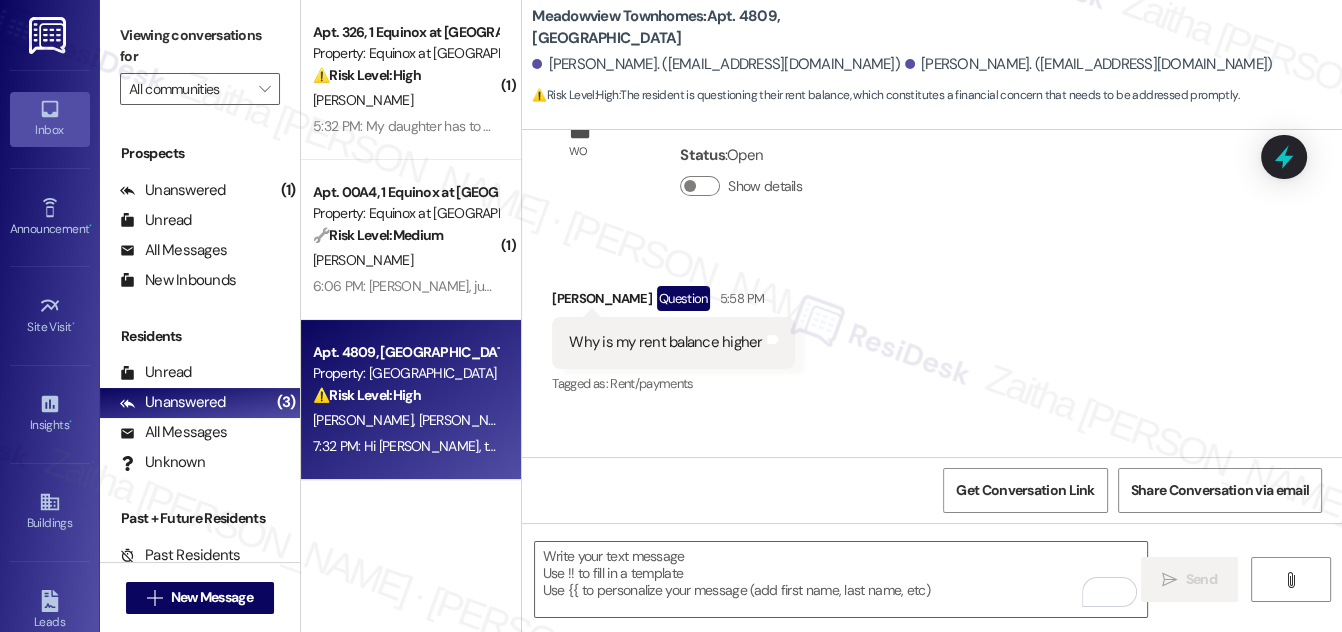 scroll, scrollTop: 3701, scrollLeft: 0, axis: vertical 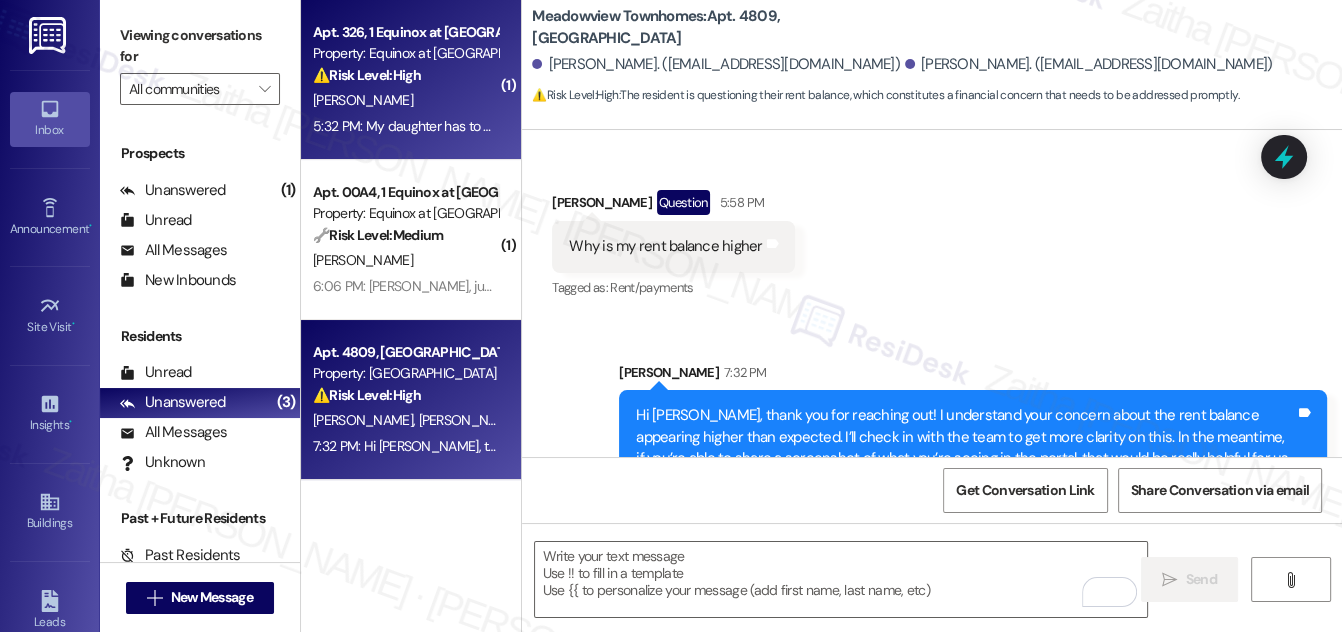 click on "[PERSON_NAME]" at bounding box center (405, 100) 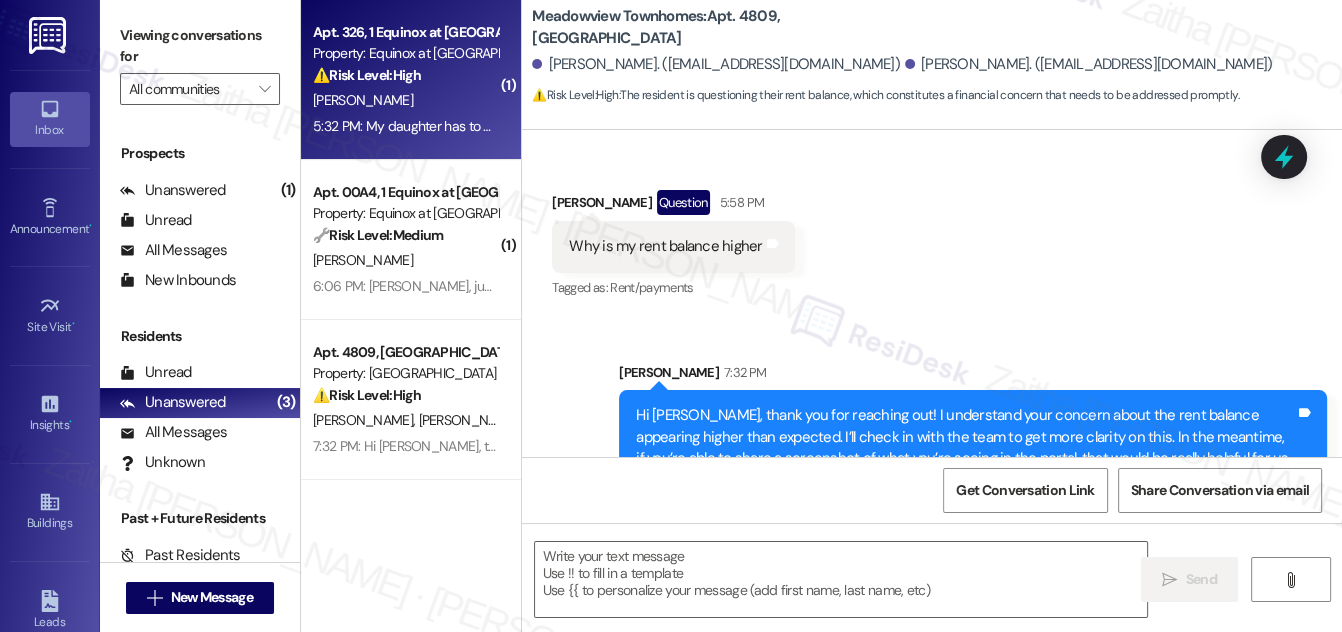 type on "Fetching suggested responses. Please feel free to read through the conversation in the meantime." 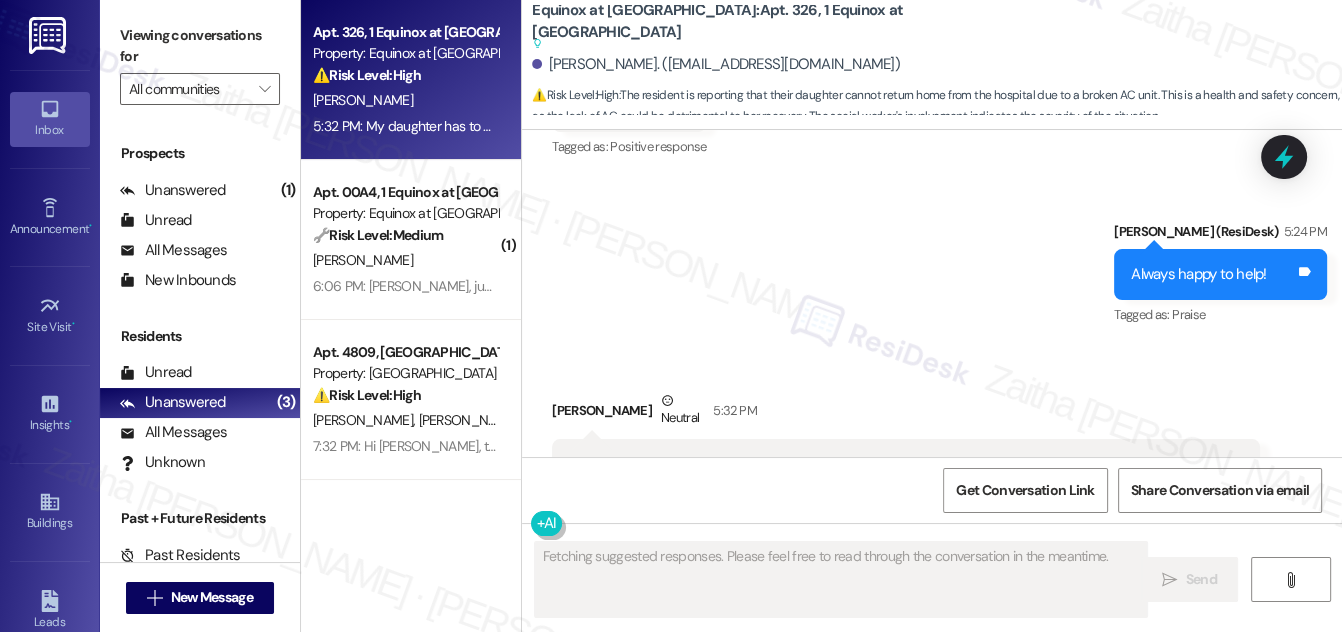 click on "Hide Suggestions" at bounding box center (946, 567) 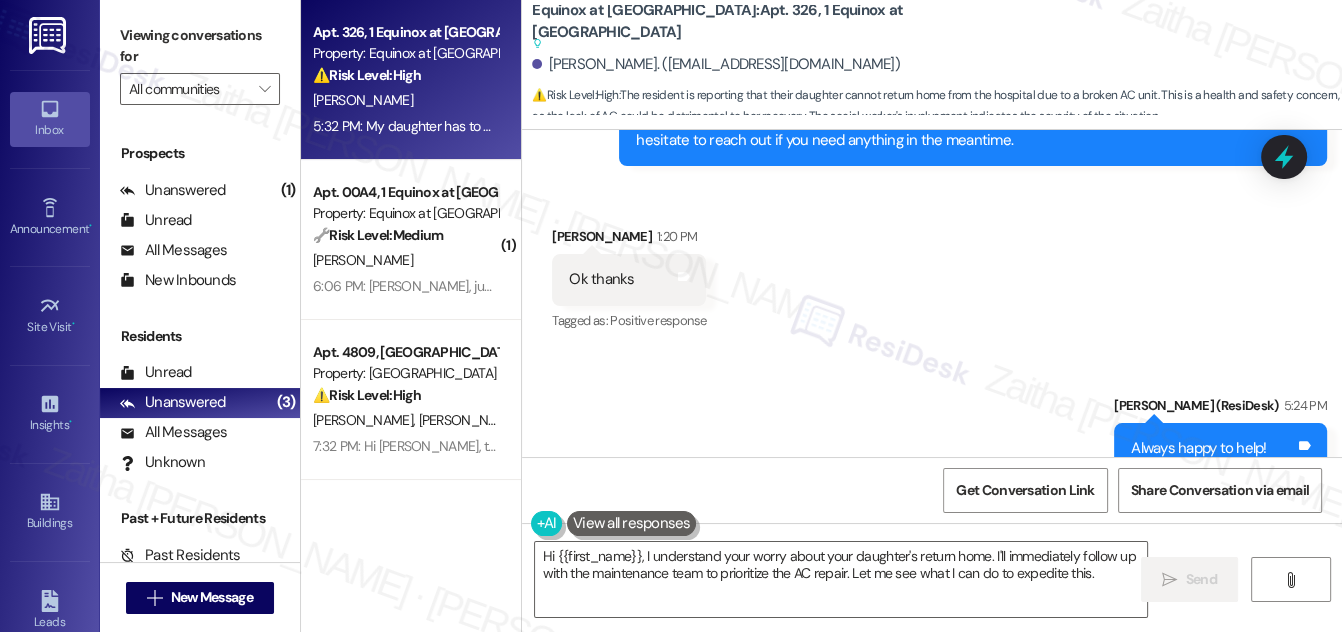 scroll, scrollTop: 29890, scrollLeft: 0, axis: vertical 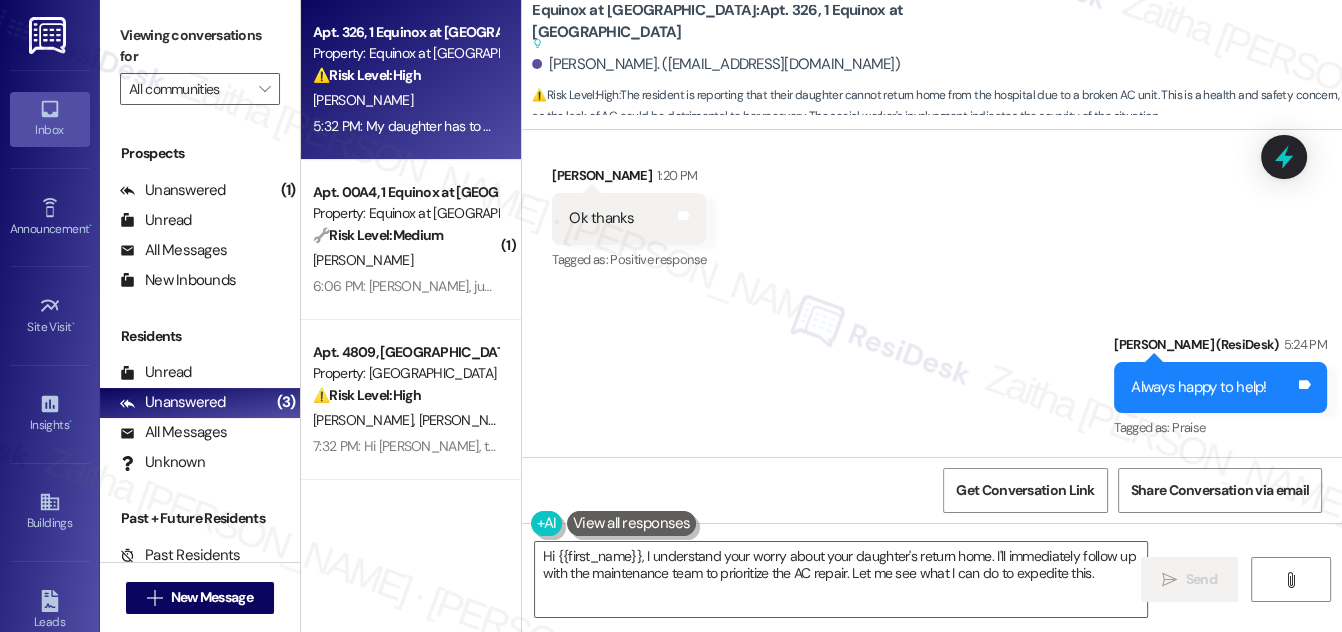 click on "Show suggestions" at bounding box center [942, 680] 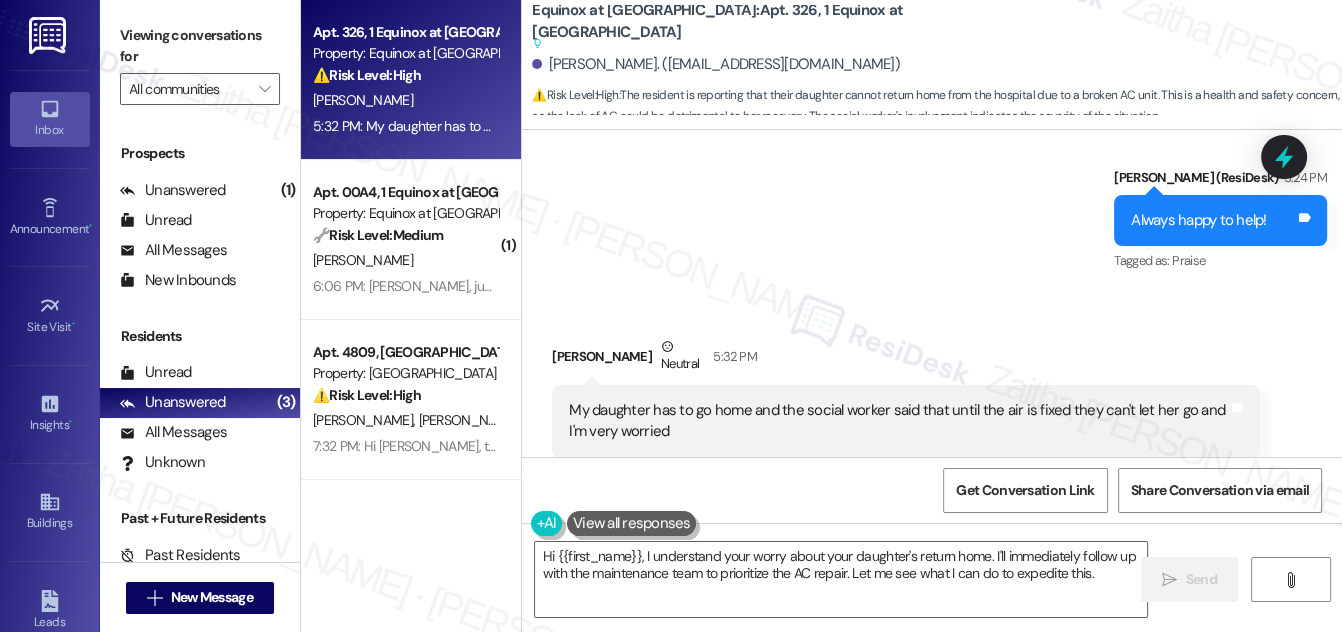 scroll, scrollTop: 30072, scrollLeft: 0, axis: vertical 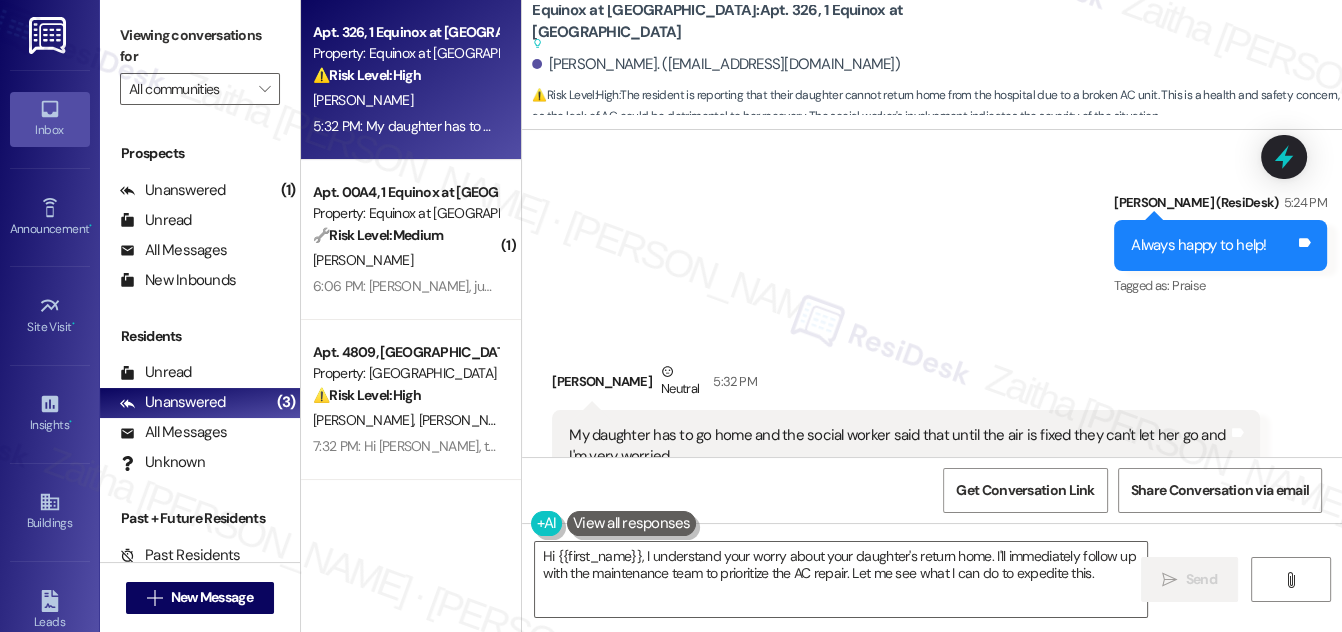 click on "Hide Suggestions" at bounding box center [946, 538] 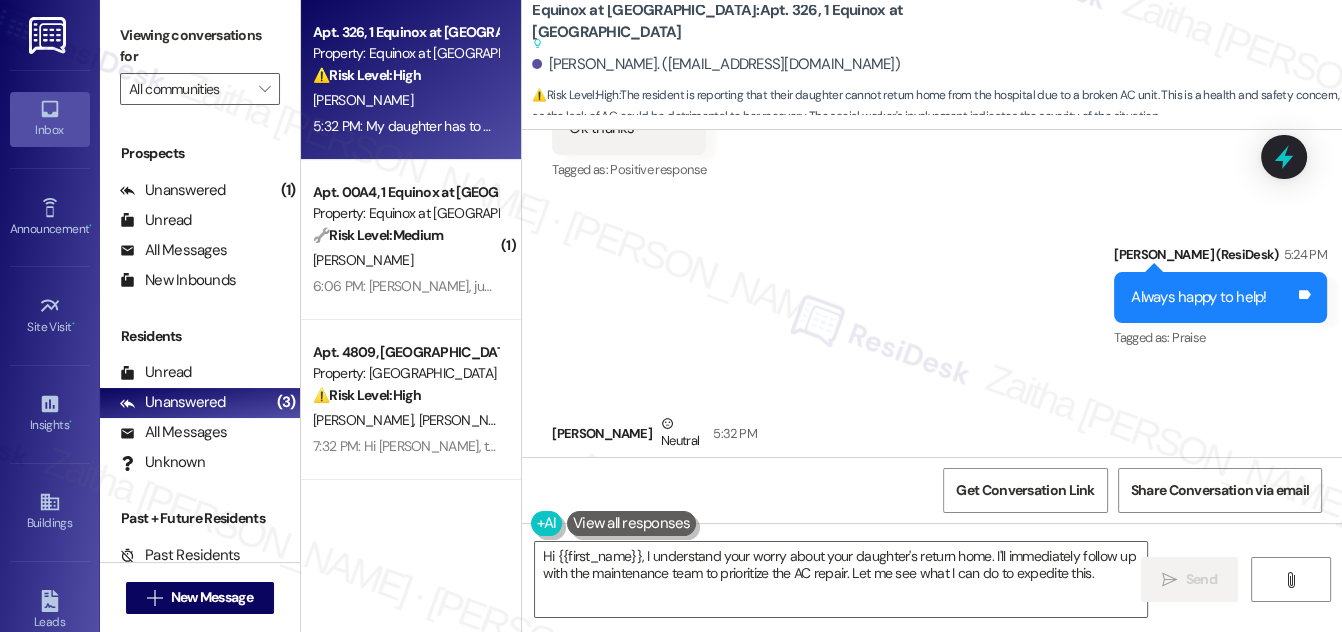 scroll, scrollTop: 29798, scrollLeft: 0, axis: vertical 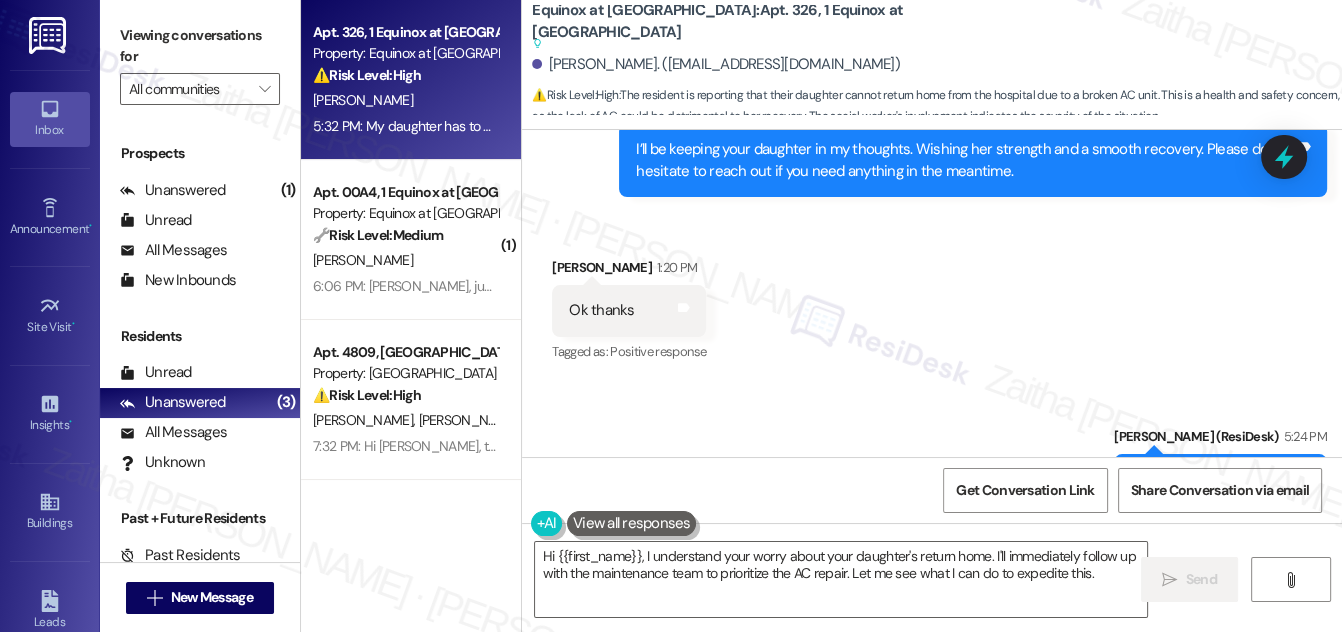 drag, startPoint x: 565, startPoint y: 366, endPoint x: 722, endPoint y: 403, distance: 161.30096 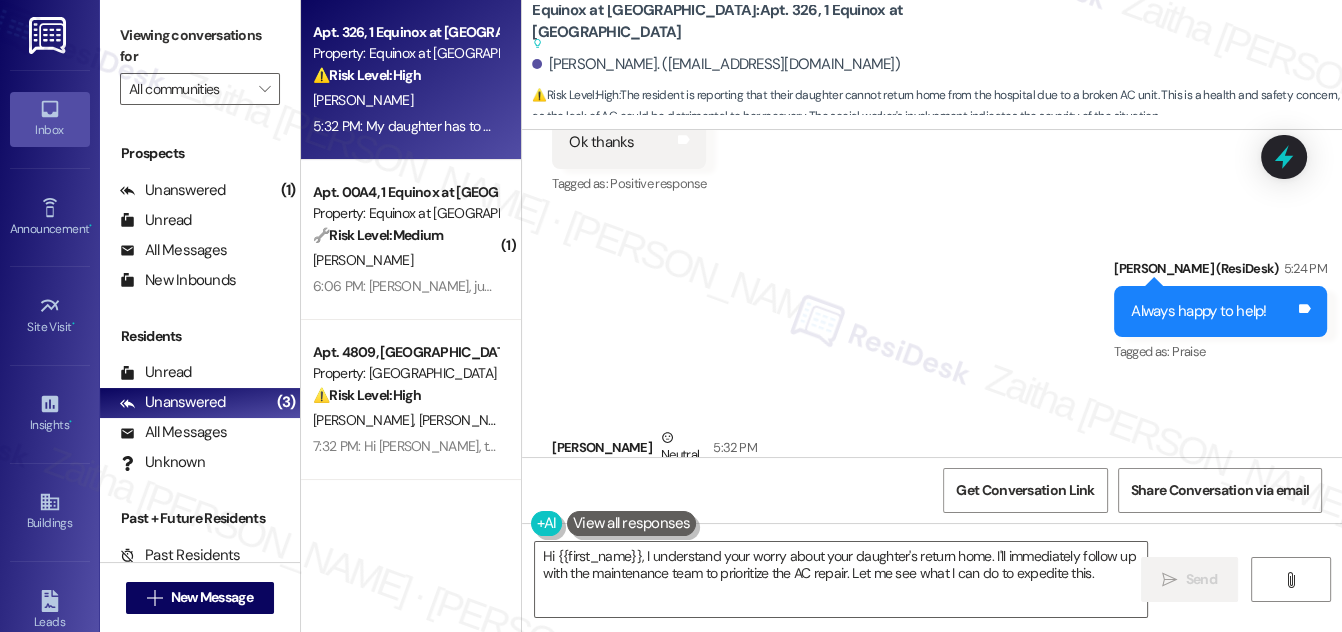 scroll, scrollTop: 29980, scrollLeft: 0, axis: vertical 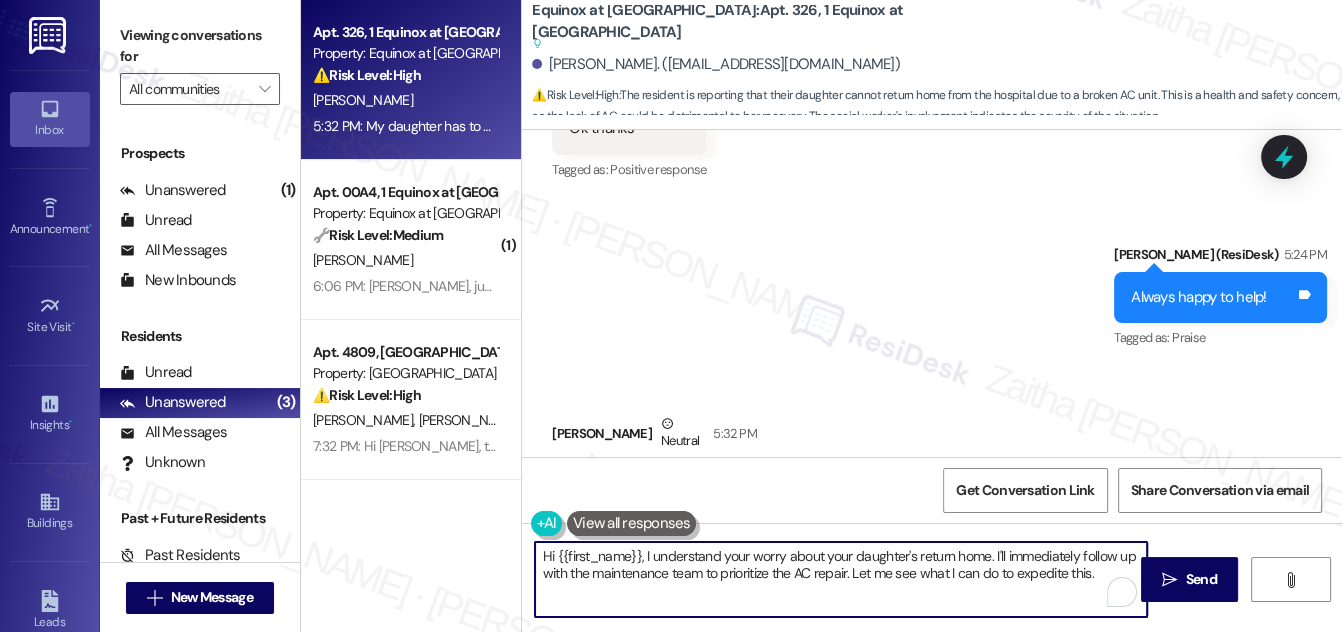 drag, startPoint x: 645, startPoint y: 555, endPoint x: 541, endPoint y: 555, distance: 104 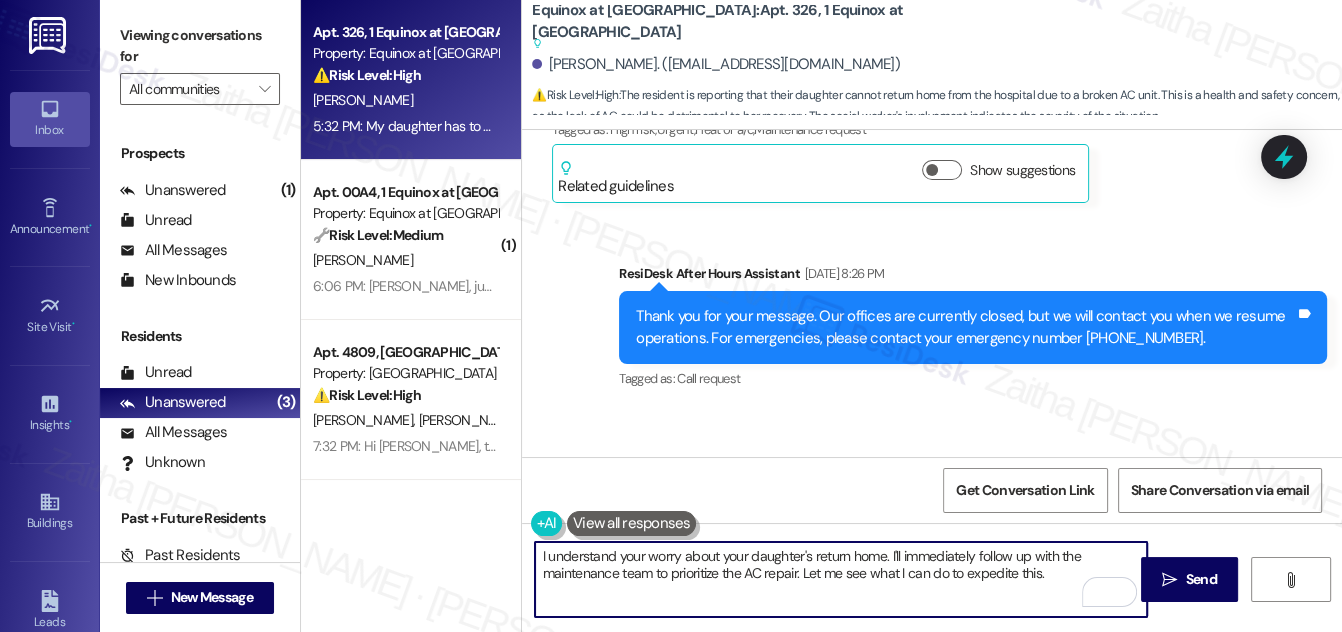 scroll, scrollTop: 27889, scrollLeft: 0, axis: vertical 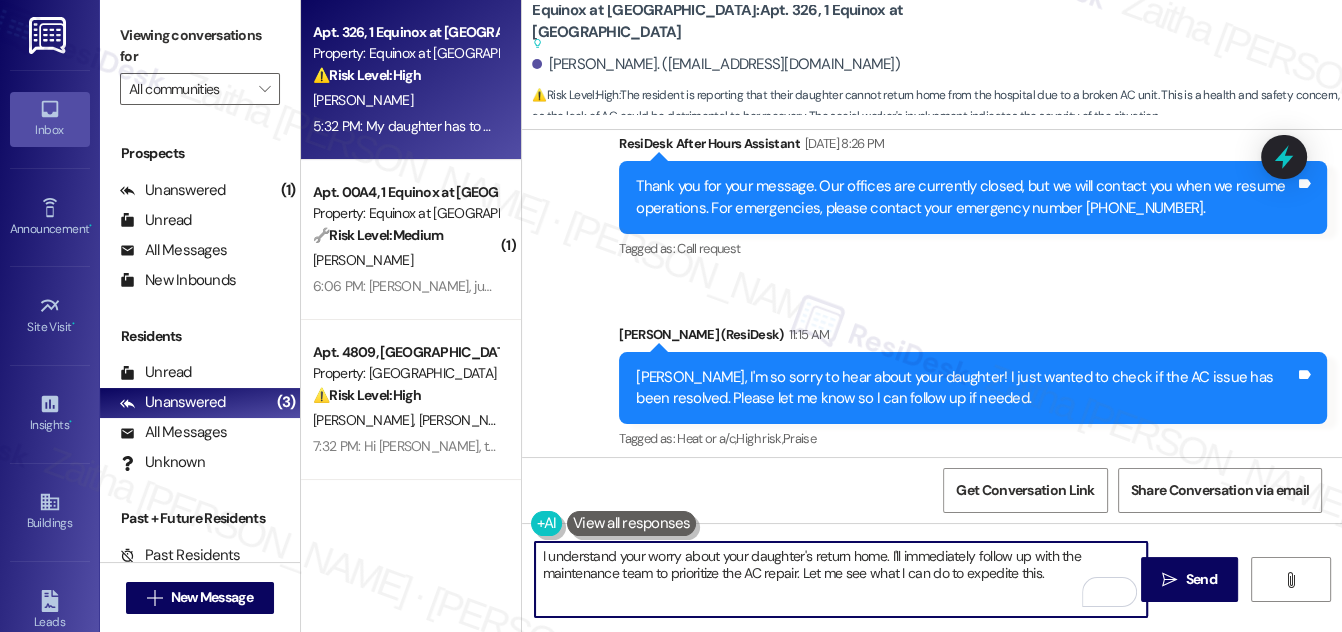 type on "I understand your worry about your daughter's return home. I'll immediately follow up with the maintenance team to prioritize the AC repair. Let me see what I can do to expedite this." 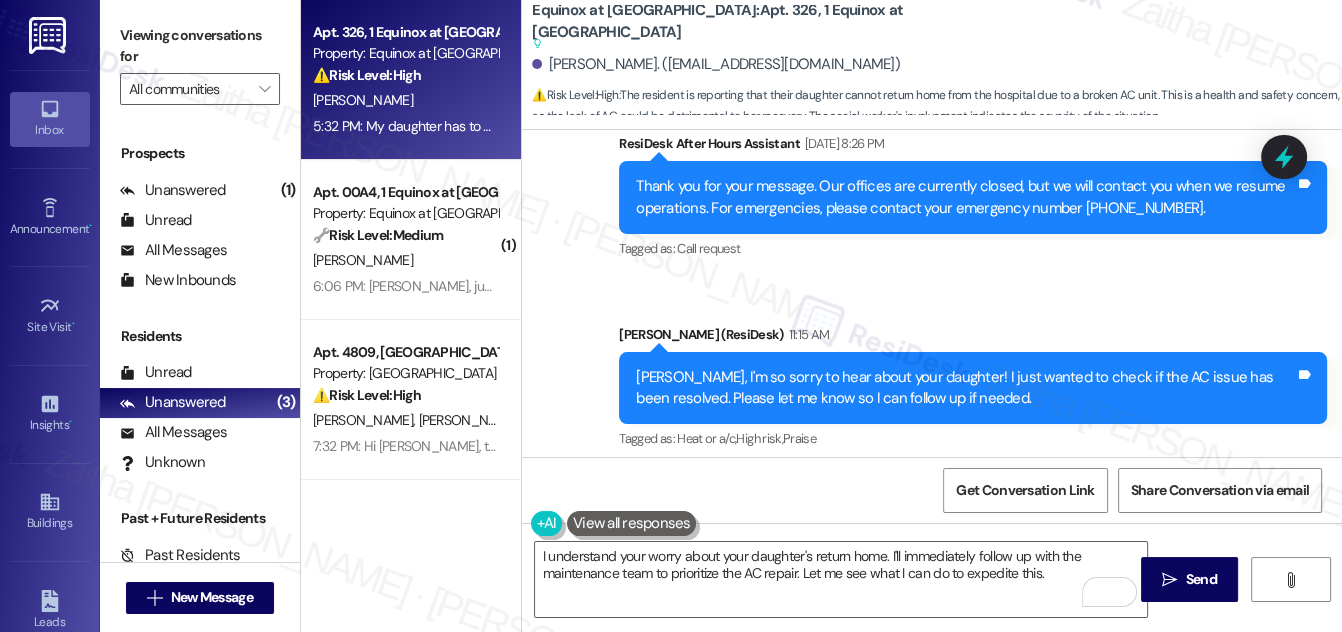 click on "Show suggestions" at bounding box center (942, 695) 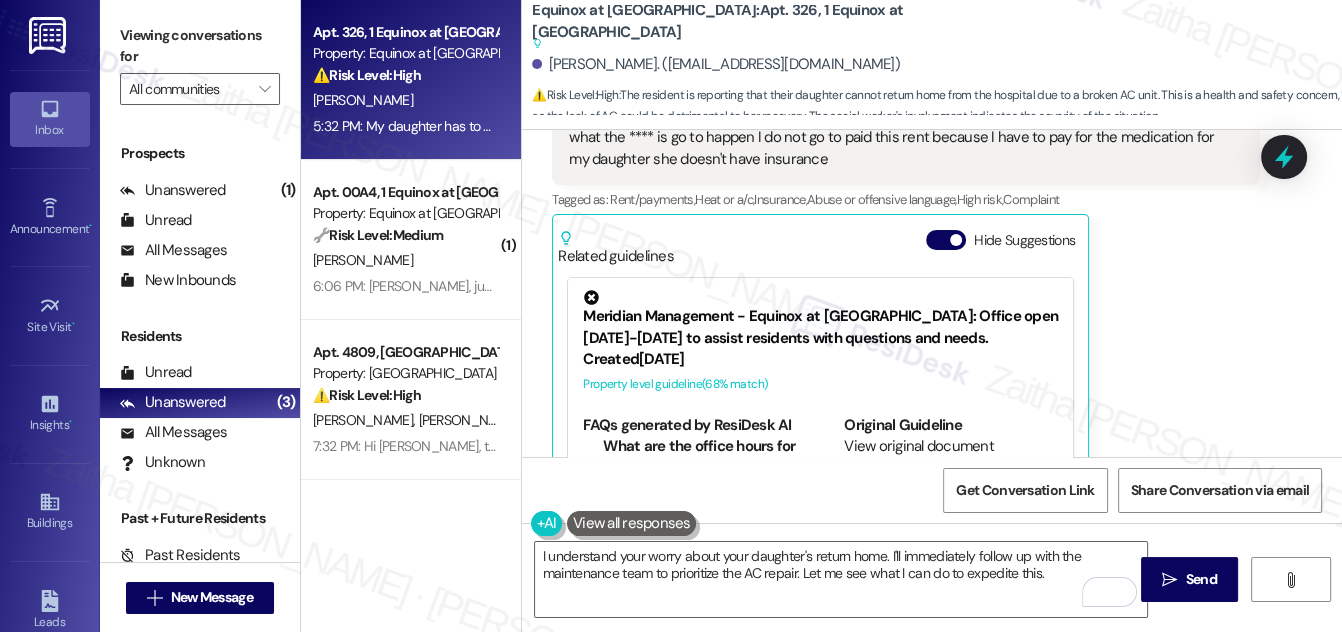 scroll, scrollTop: 28162, scrollLeft: 0, axis: vertical 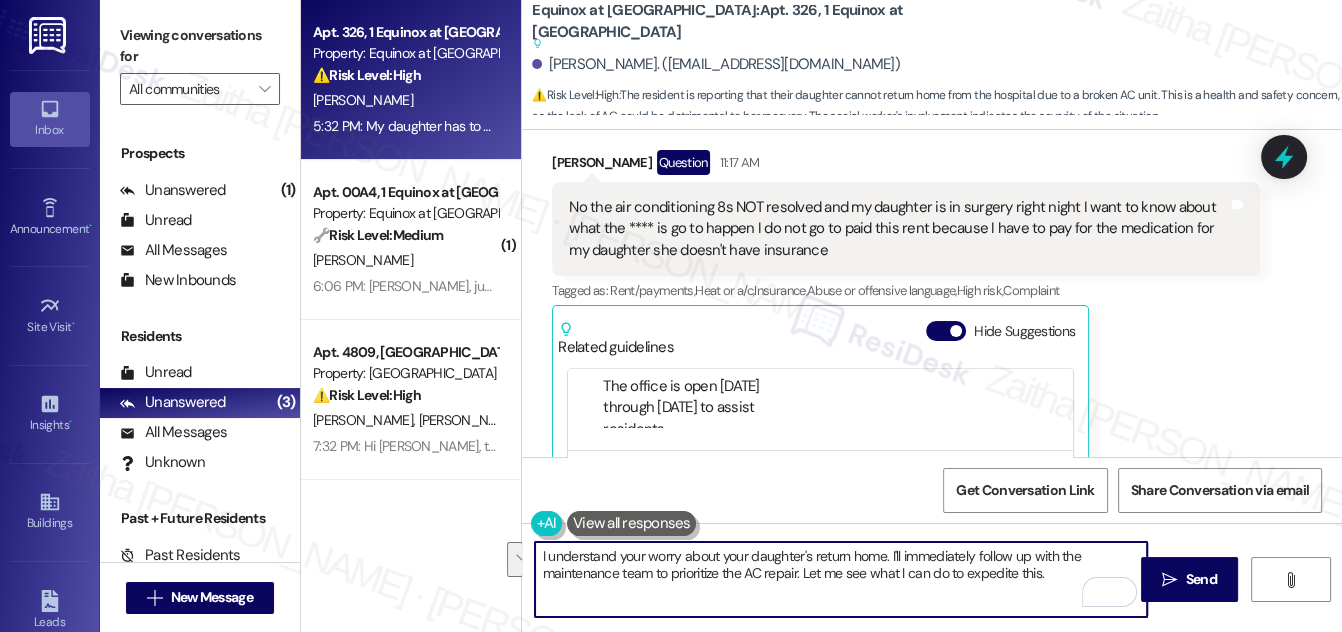 drag, startPoint x: 541, startPoint y: 554, endPoint x: 1049, endPoint y: 580, distance: 508.66492 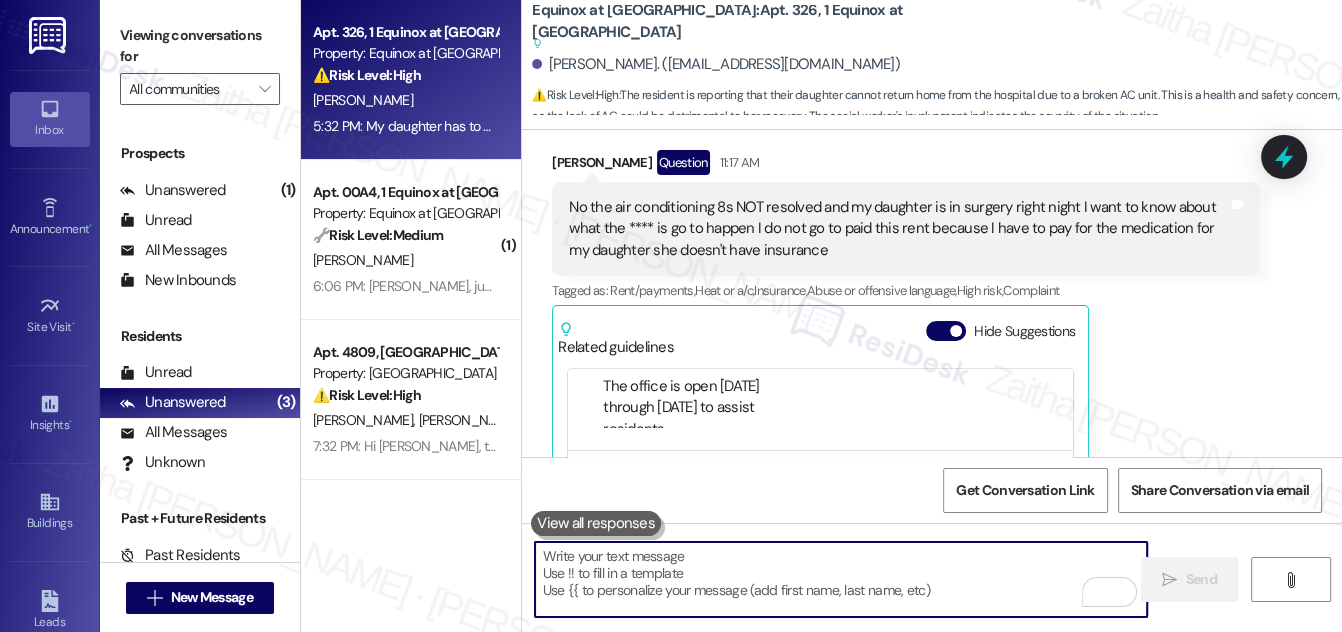 paste on "I completely understand your concern, and I’m so sorry you’re going through this. We’ve already followed up with the team and placed an urgent request to address the air issue. I’ll continue to monitor this closely and keep you updated as soon as I hear more." 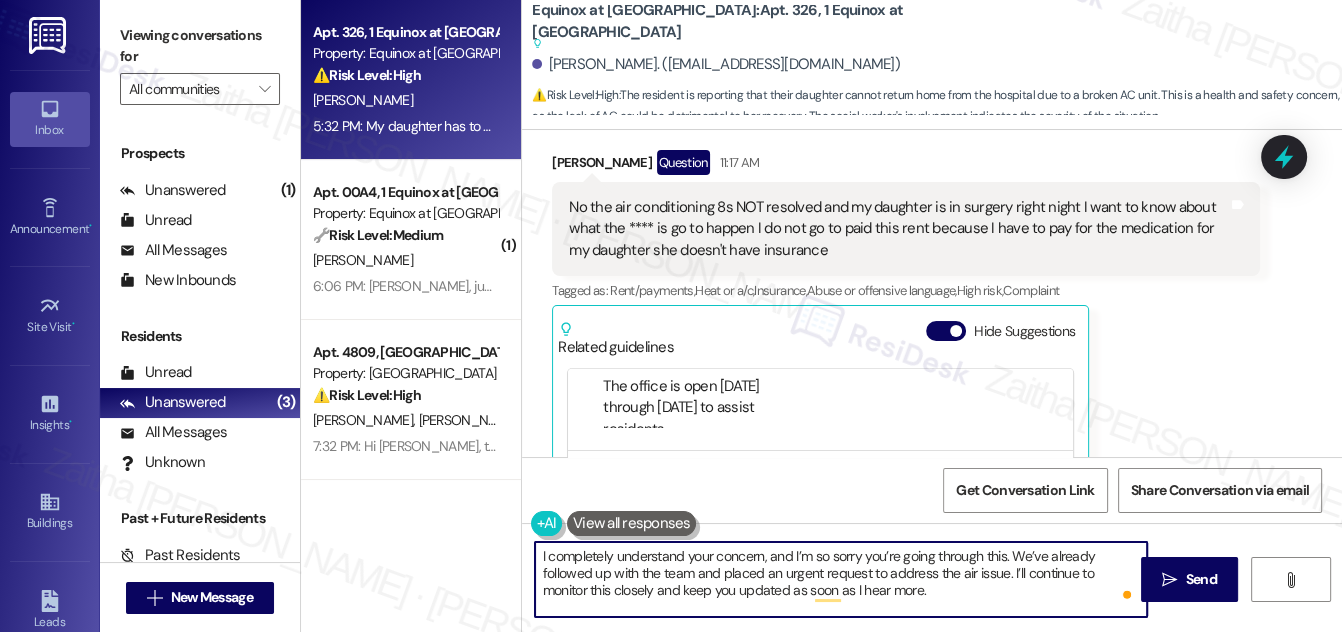 click on "I completely understand your concern, and I’m so sorry you’re going through this. We’ve already followed up with the team and placed an urgent request to address the air issue. I’ll continue to monitor this closely and keep you updated as soon as I hear more." at bounding box center [841, 579] 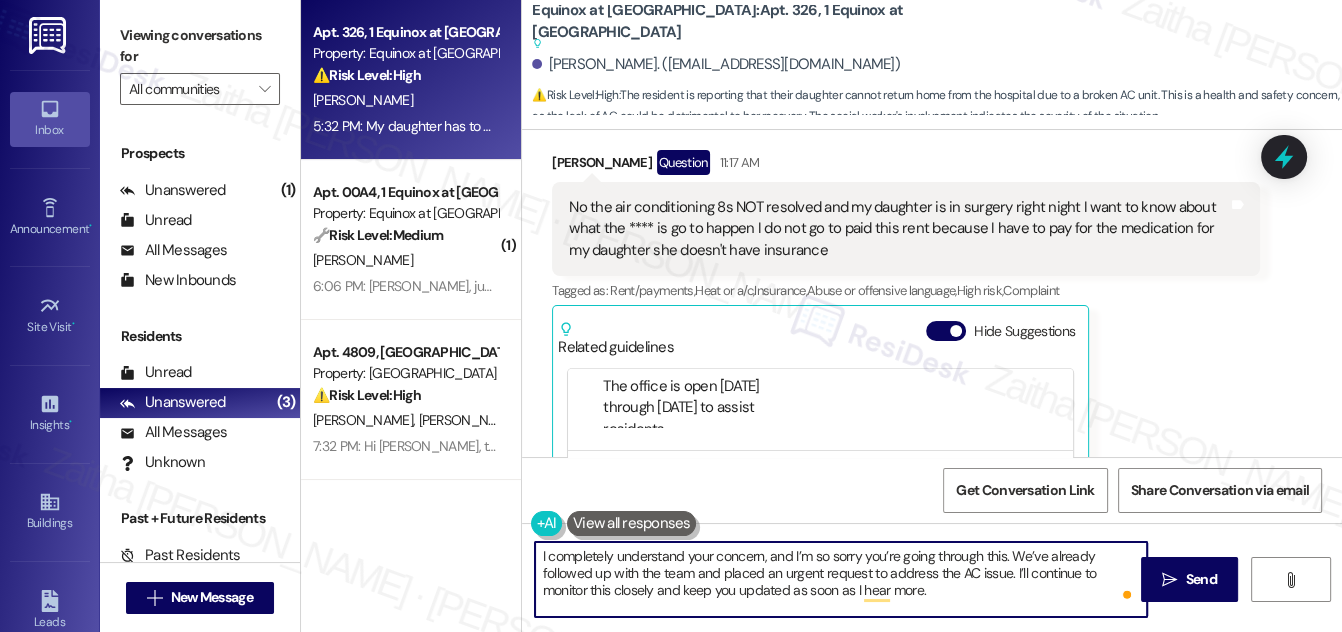 type on "I completely understand your concern, and I’m so sorry you’re going through this. We’ve already followed up with the team and placed an urgent request to address the AC issue. I’ll continue to monitor this closely and keep you updated as soon as I hear more." 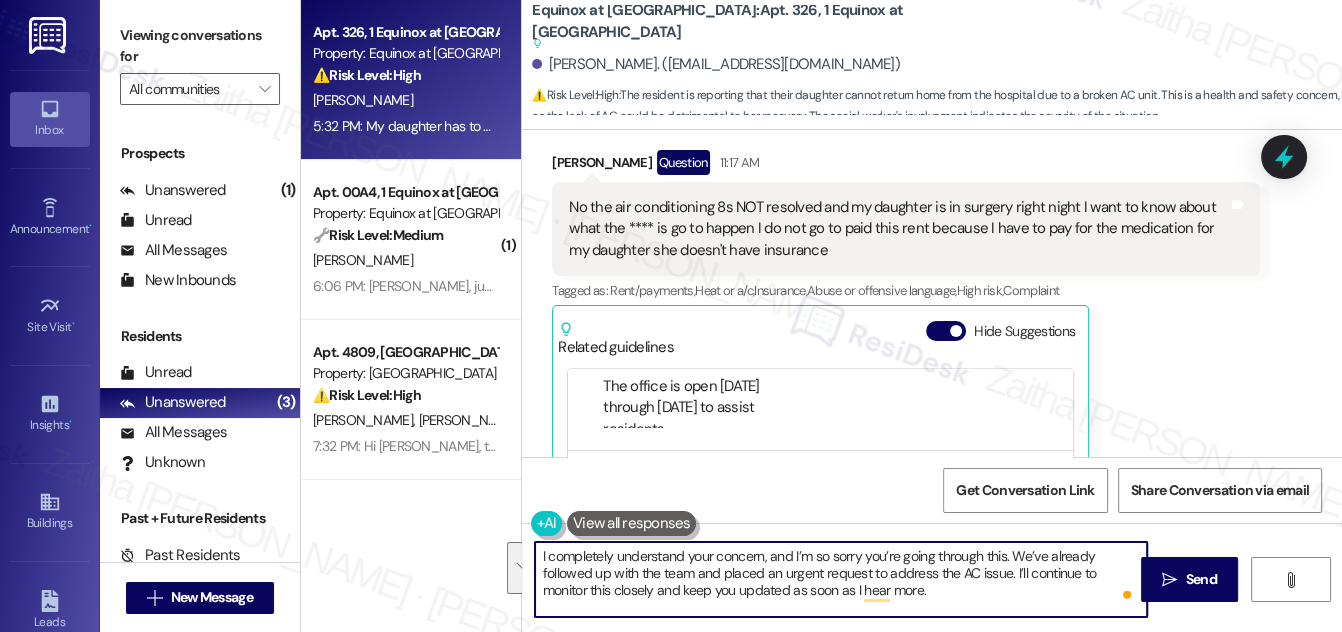 drag, startPoint x: 541, startPoint y: 554, endPoint x: 955, endPoint y: 596, distance: 416.12497 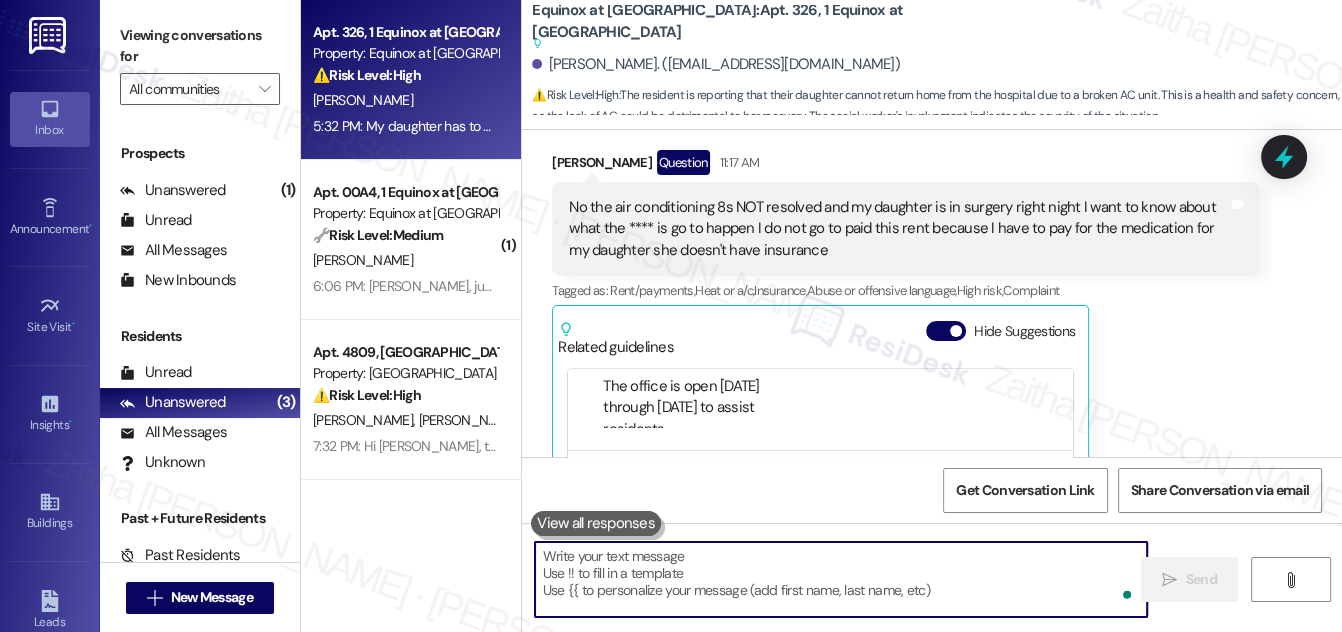 paste on "I completely understand your concern, and I’m so sorry you’re going through this. We’ve informed the team about the urgency of the situation and your daughter’s circumstances. I’ll continue to monitor this and follow up as soon as I receive any updates." 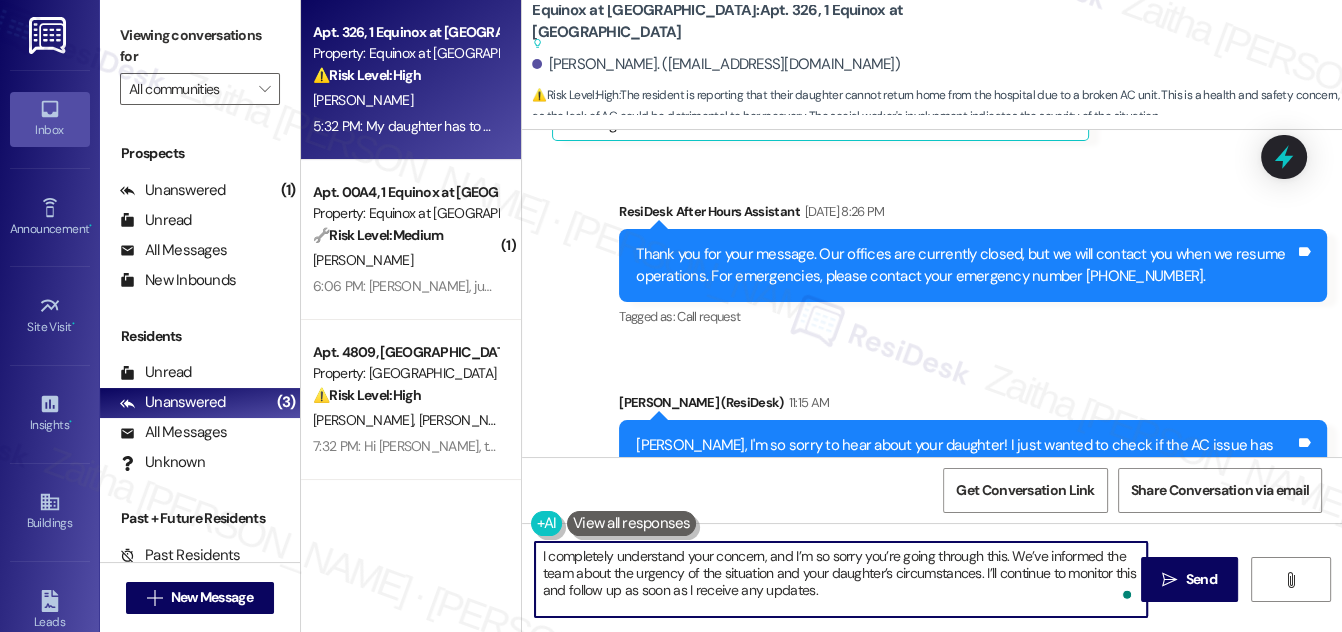 scroll, scrollTop: 27889, scrollLeft: 0, axis: vertical 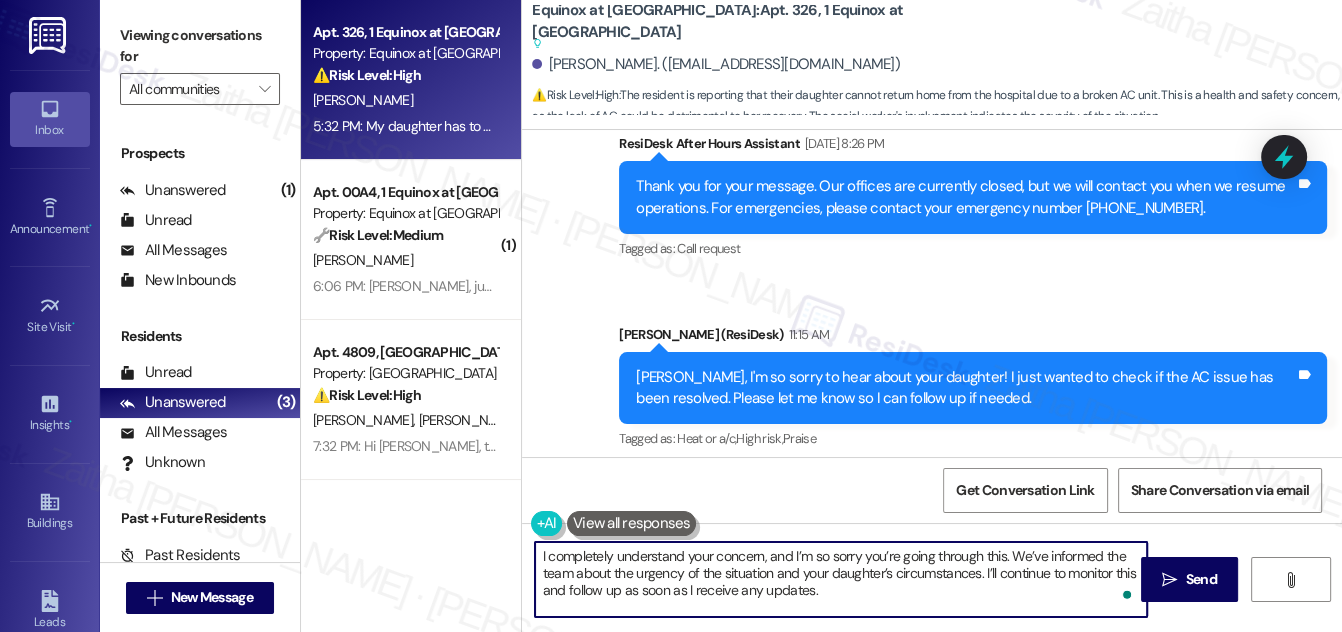 click on "[PERSON_NAME] Question 11:17 AM" at bounding box center [906, 530] 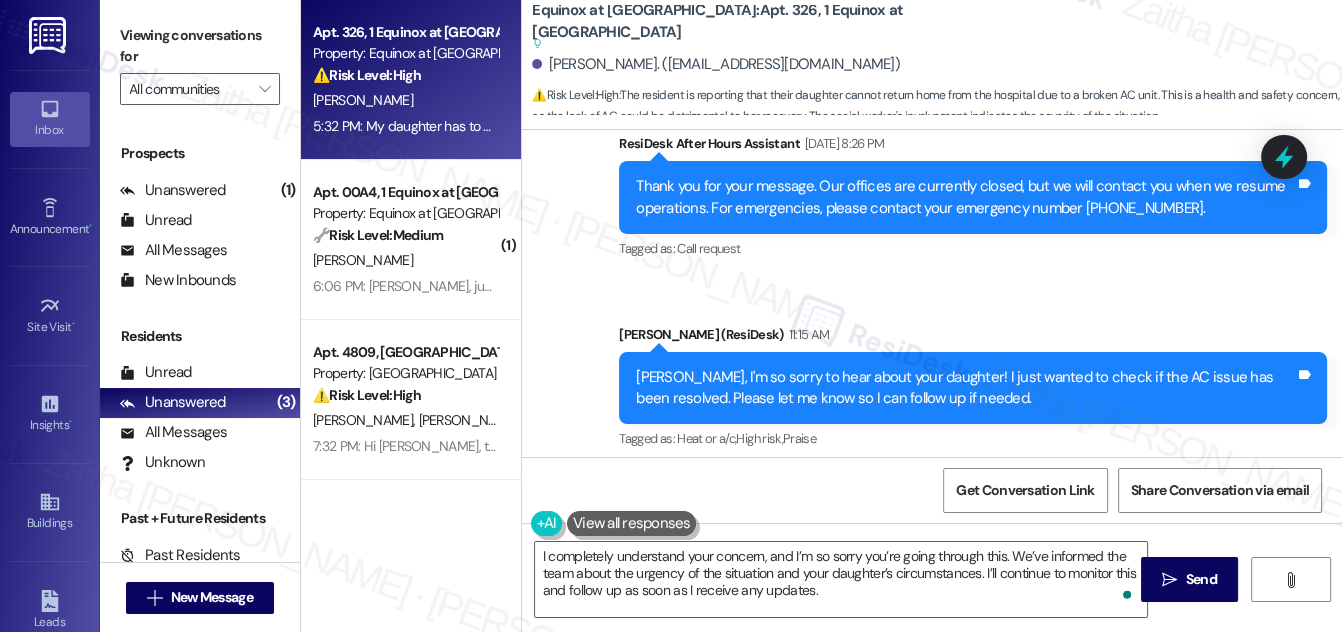 click on "[PERSON_NAME] Question 11:17 AM" at bounding box center [906, 530] 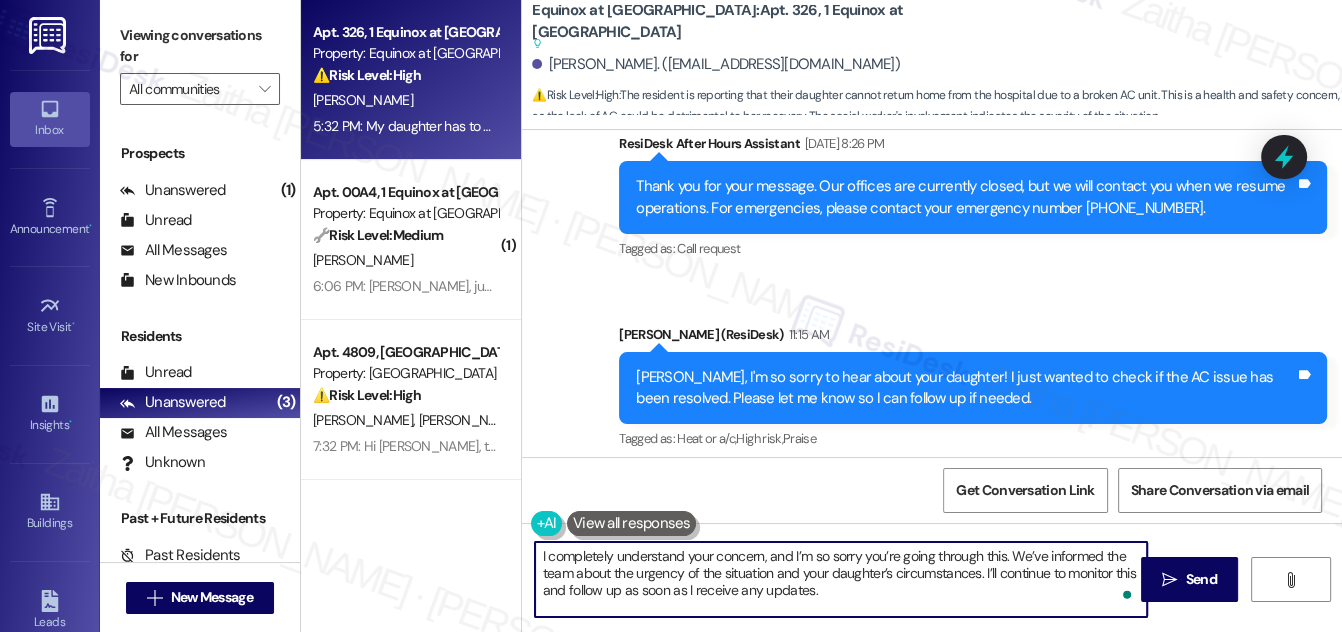 click on "I completely understand your concern, and I’m so sorry you’re going through this. We’ve informed the team about the urgency of the situation and your daughter’s circumstances. I’ll continue to monitor this and follow up as soon as I receive any updates." at bounding box center (841, 579) 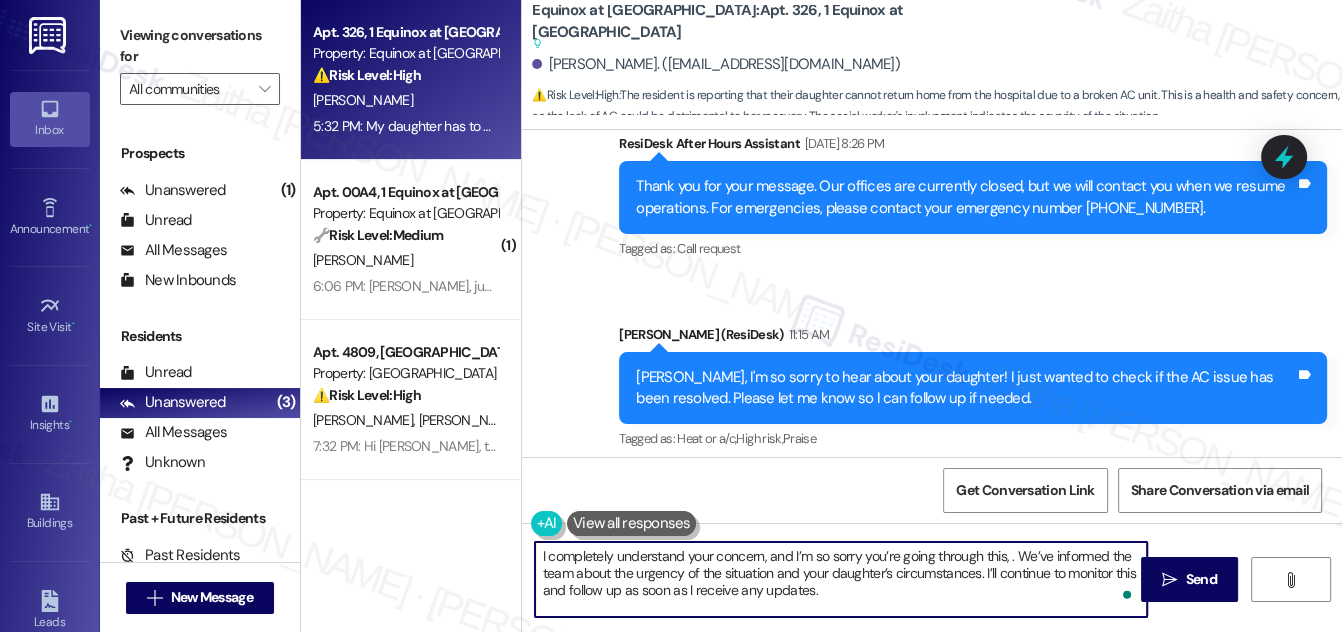paste on "[PERSON_NAME]" 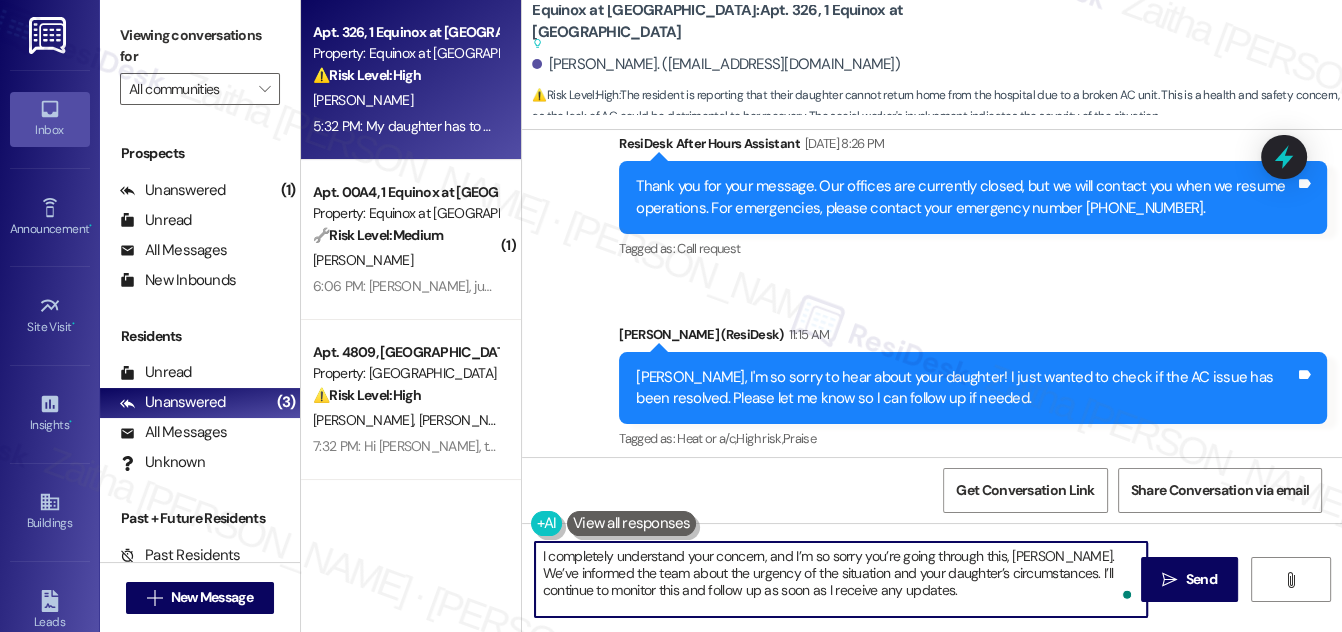 click on "I completely understand your concern, and I’m so sorry you’re going through this, [PERSON_NAME]. We’ve informed the team about the urgency of the situation and your daughter’s circumstances. I’ll continue to monitor this and follow up as soon as I receive any updates." at bounding box center (841, 579) 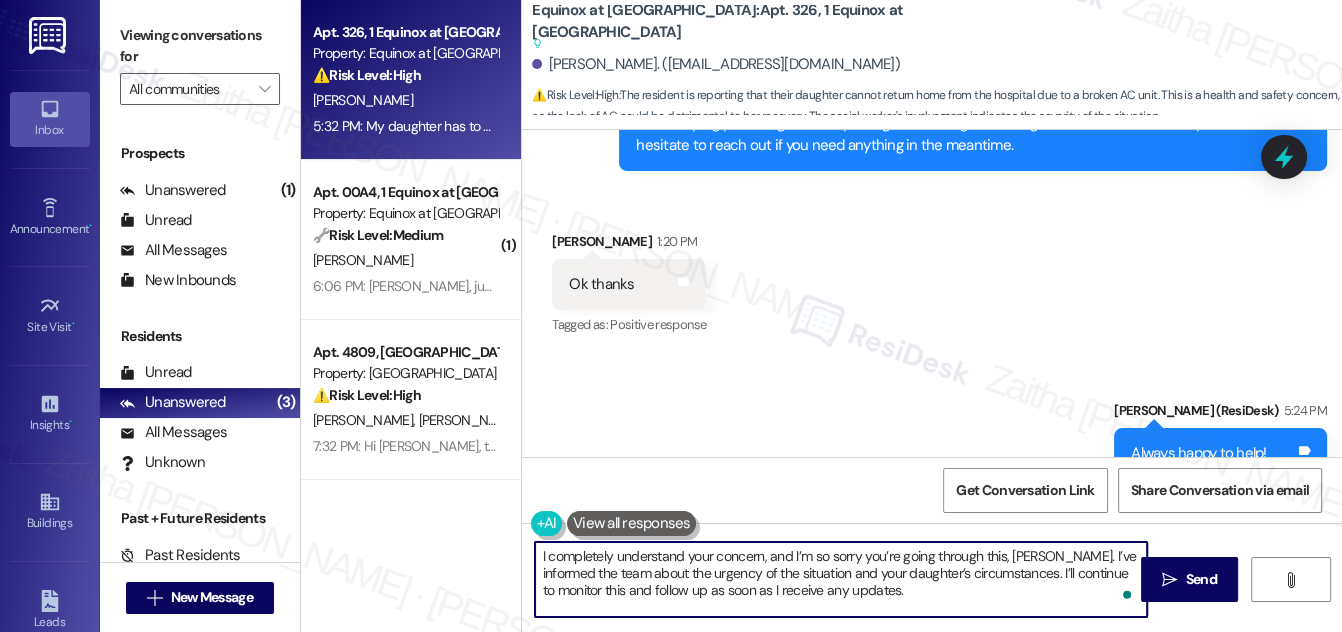 scroll, scrollTop: 30232, scrollLeft: 0, axis: vertical 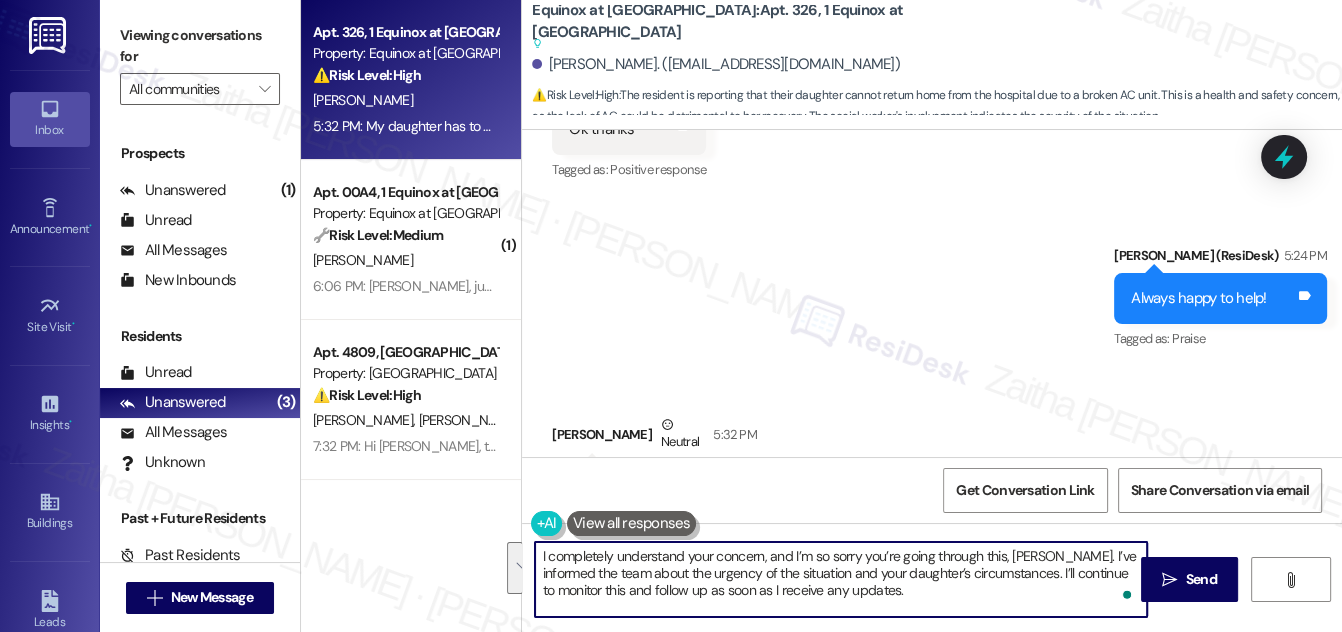 drag, startPoint x: 1068, startPoint y: 552, endPoint x: 1080, endPoint y: 590, distance: 39.849716 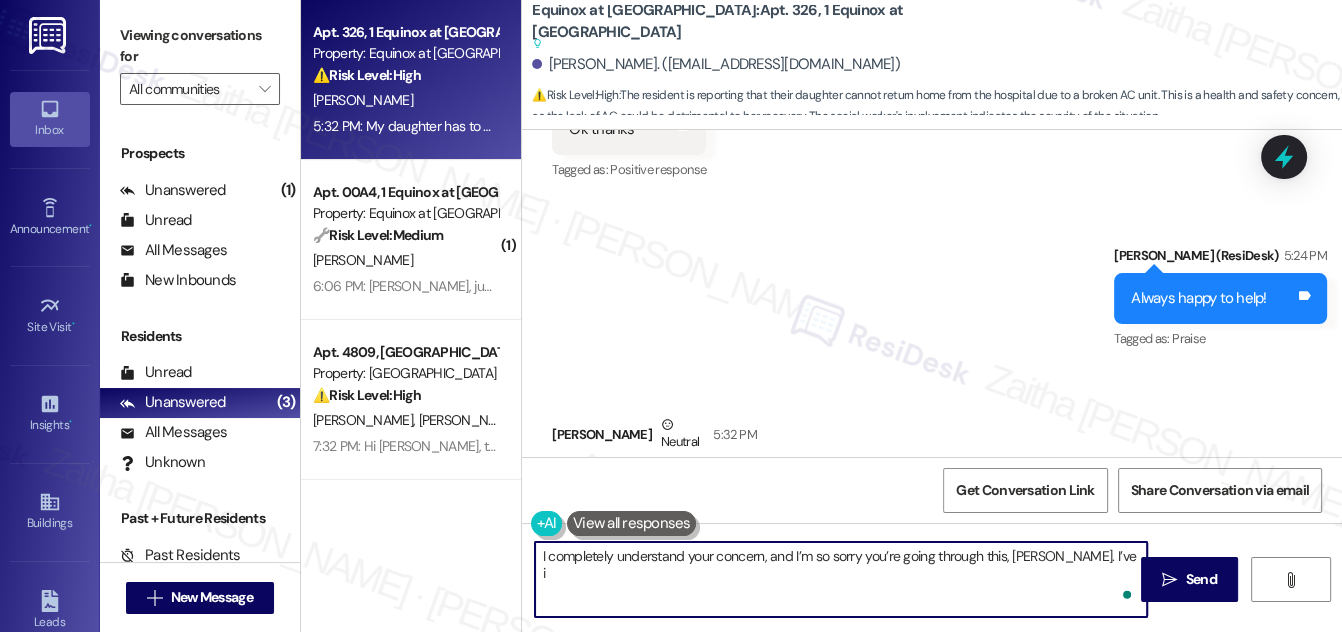 paste on "nformed the team about the urgency of the situation and the fact that your daughter cannot return home until the air is repaired. I’ll continue to monitor this and follow up as soon as I receive any updates. Please don’t hesitate to reach out if you need anything in the meantime." 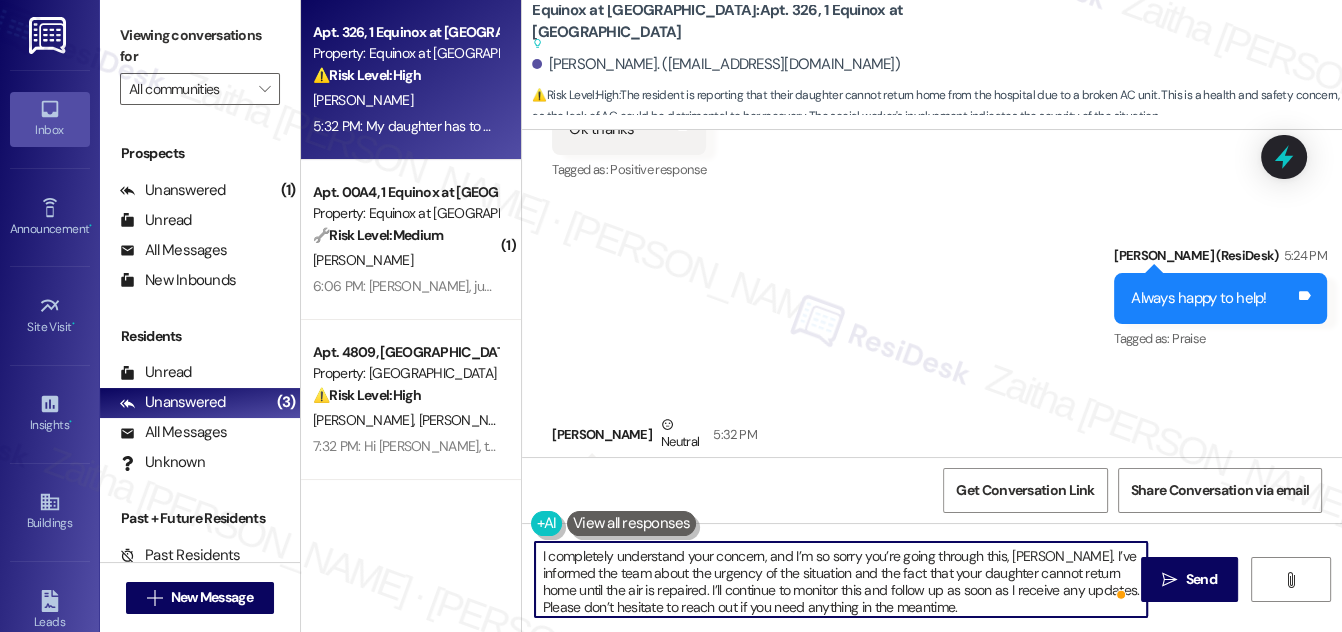 type on "I completely understand your concern, and I’m so sorry you’re going through this, [PERSON_NAME]. I’ve i" 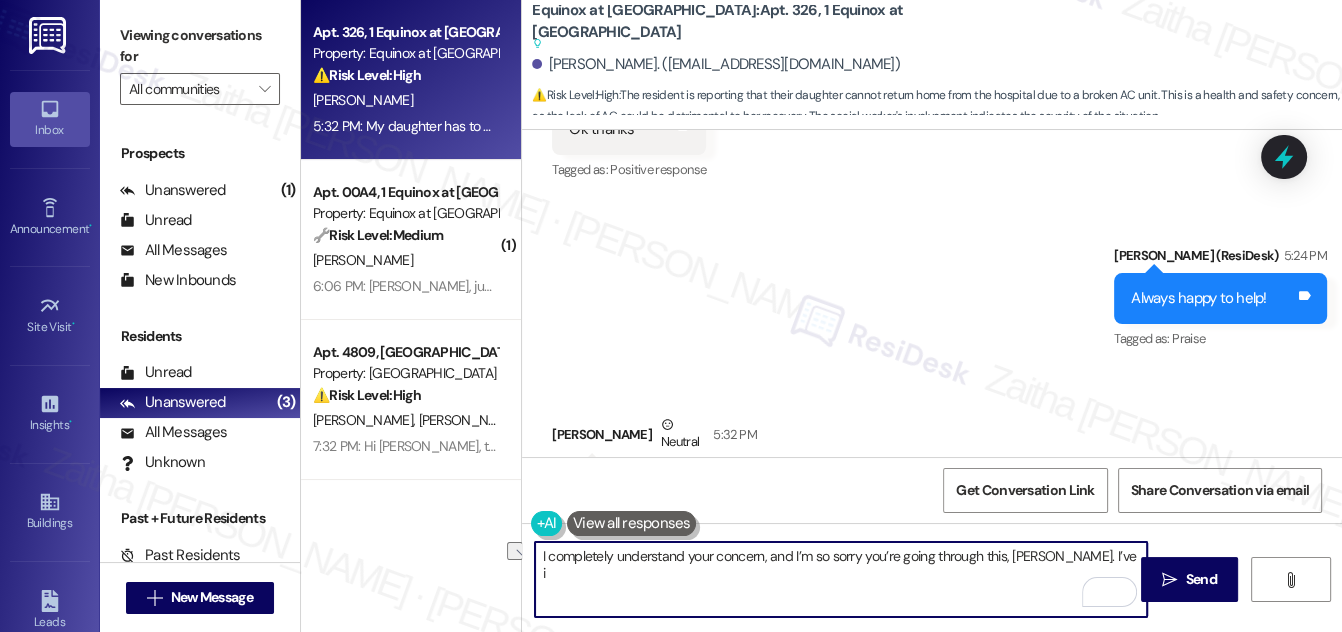 drag, startPoint x: 538, startPoint y: 554, endPoint x: 1088, endPoint y: 569, distance: 550.2045 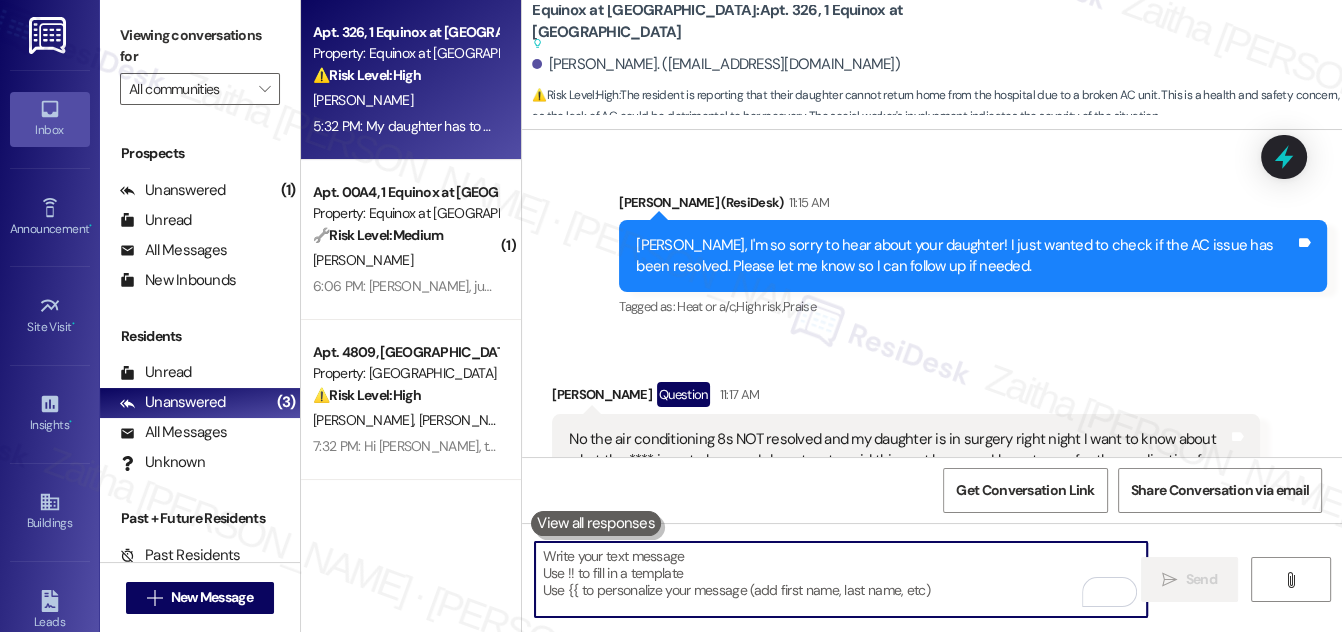 scroll, scrollTop: 28050, scrollLeft: 0, axis: vertical 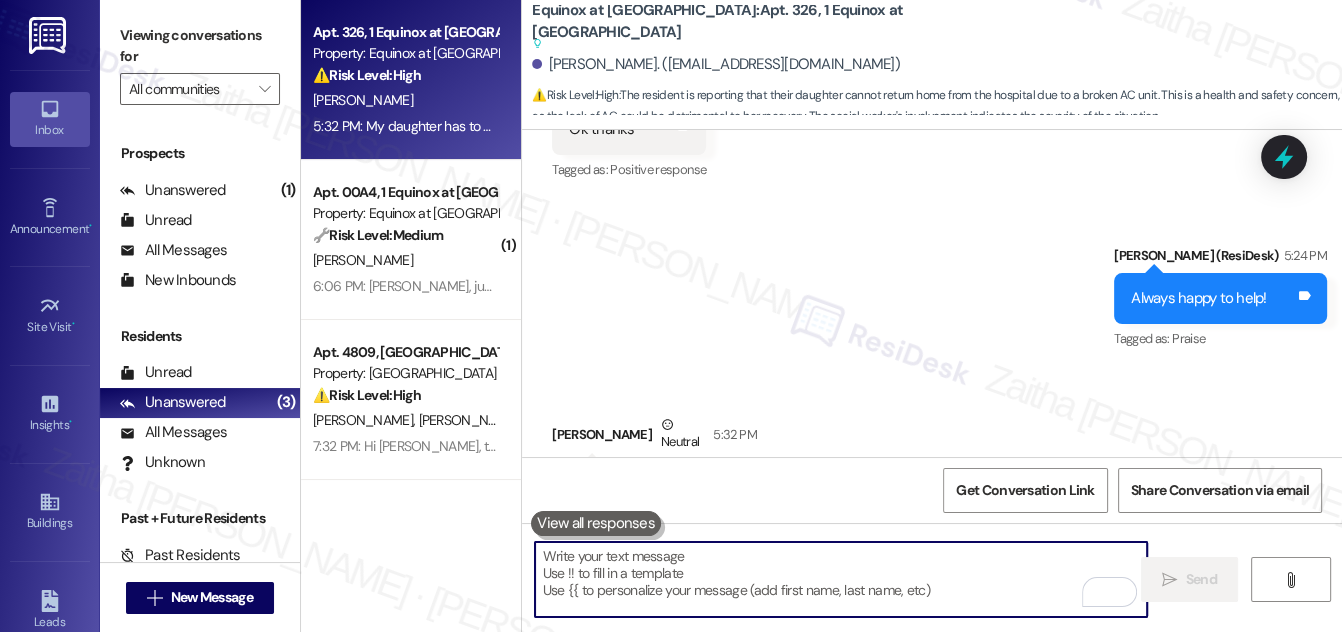 click at bounding box center (841, 579) 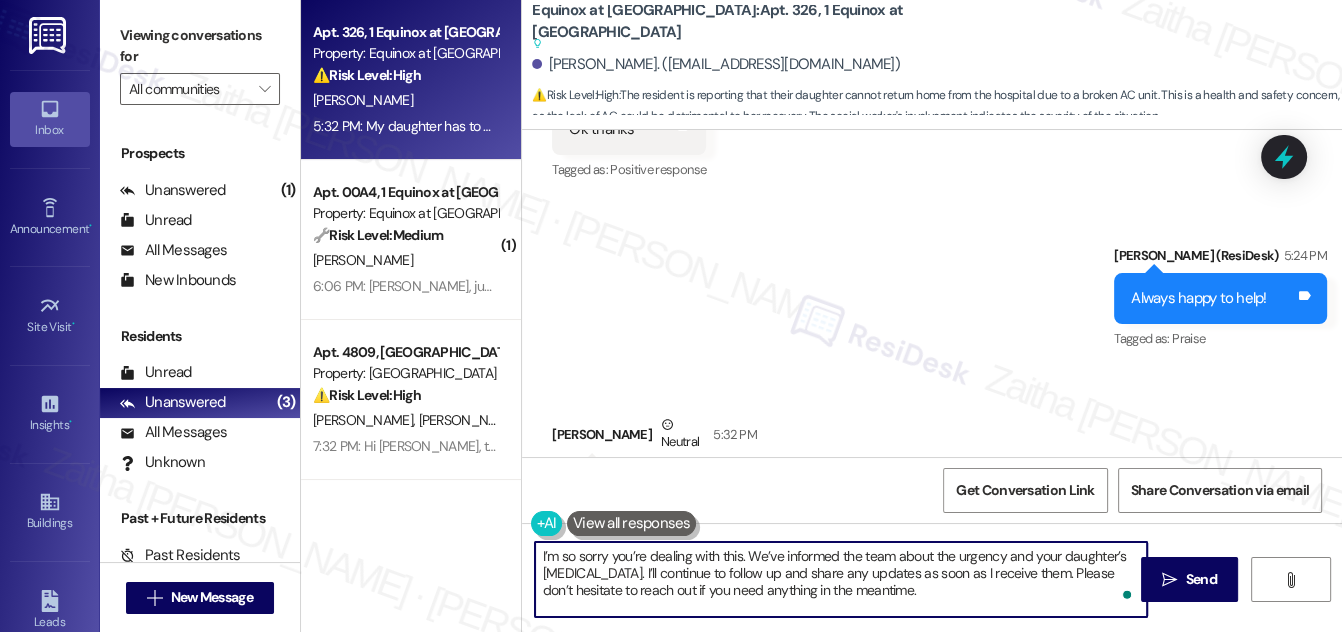 scroll, scrollTop: 30141, scrollLeft: 0, axis: vertical 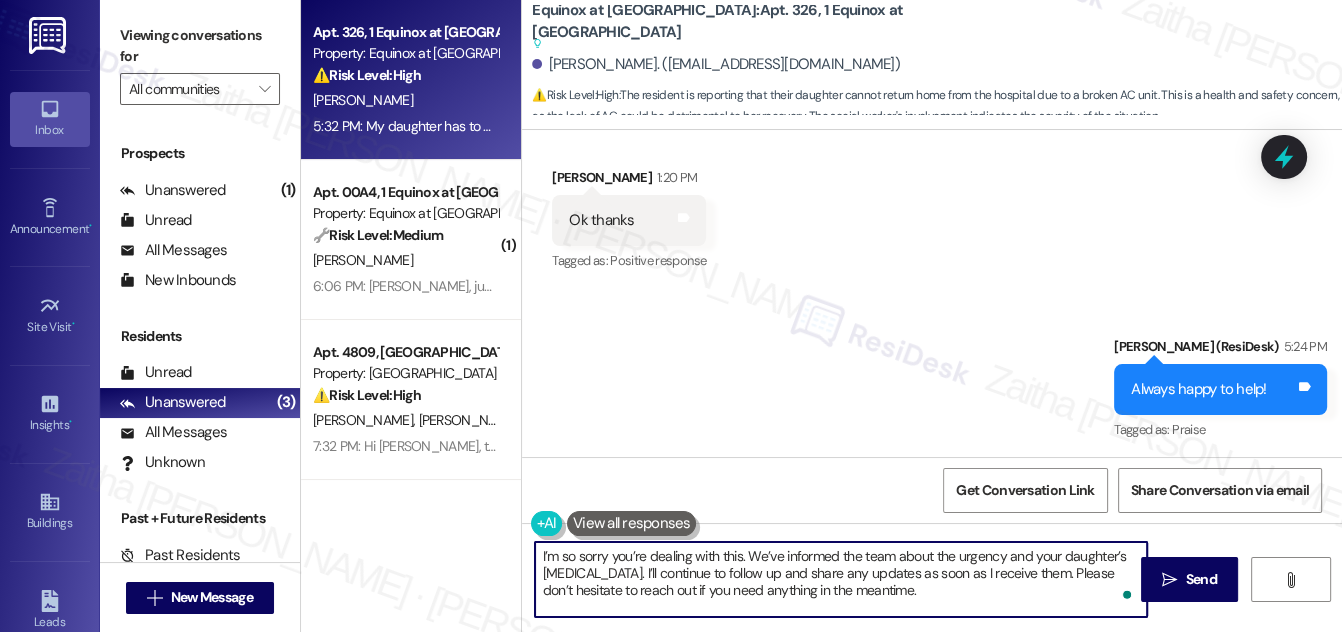 click on "[PERSON_NAME]   Neutral 5:32 PM" at bounding box center (906, 529) 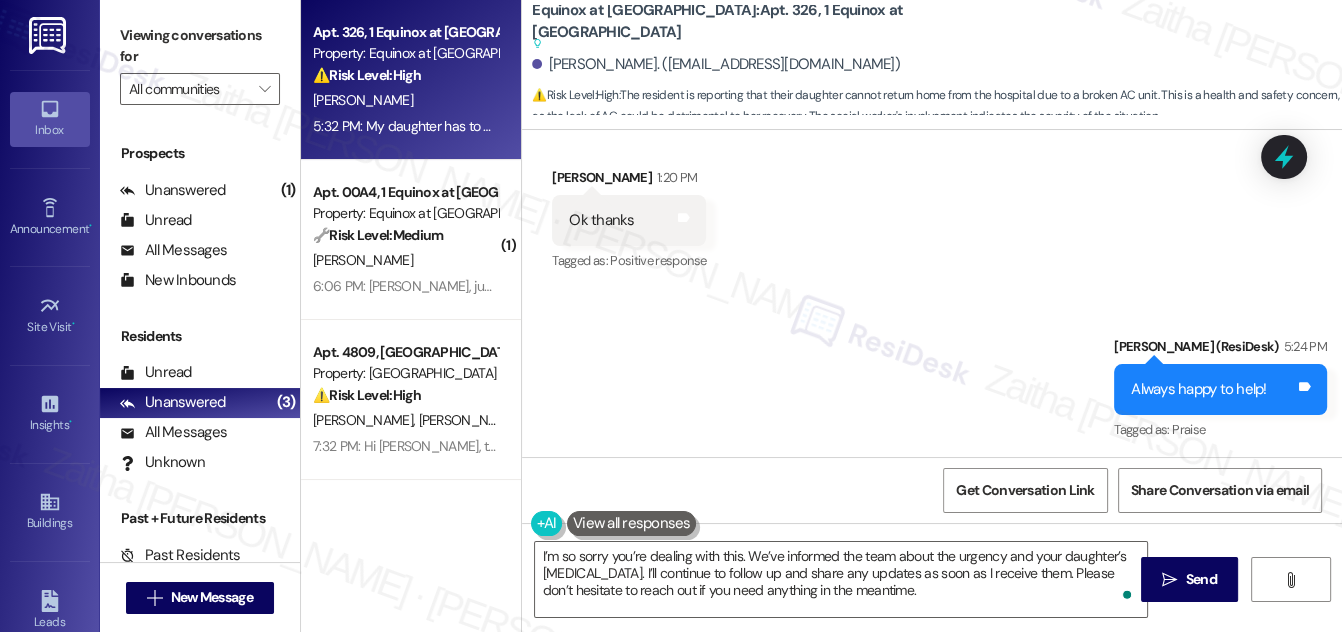 click on "[PERSON_NAME]   Neutral 5:32 PM" at bounding box center (906, 529) 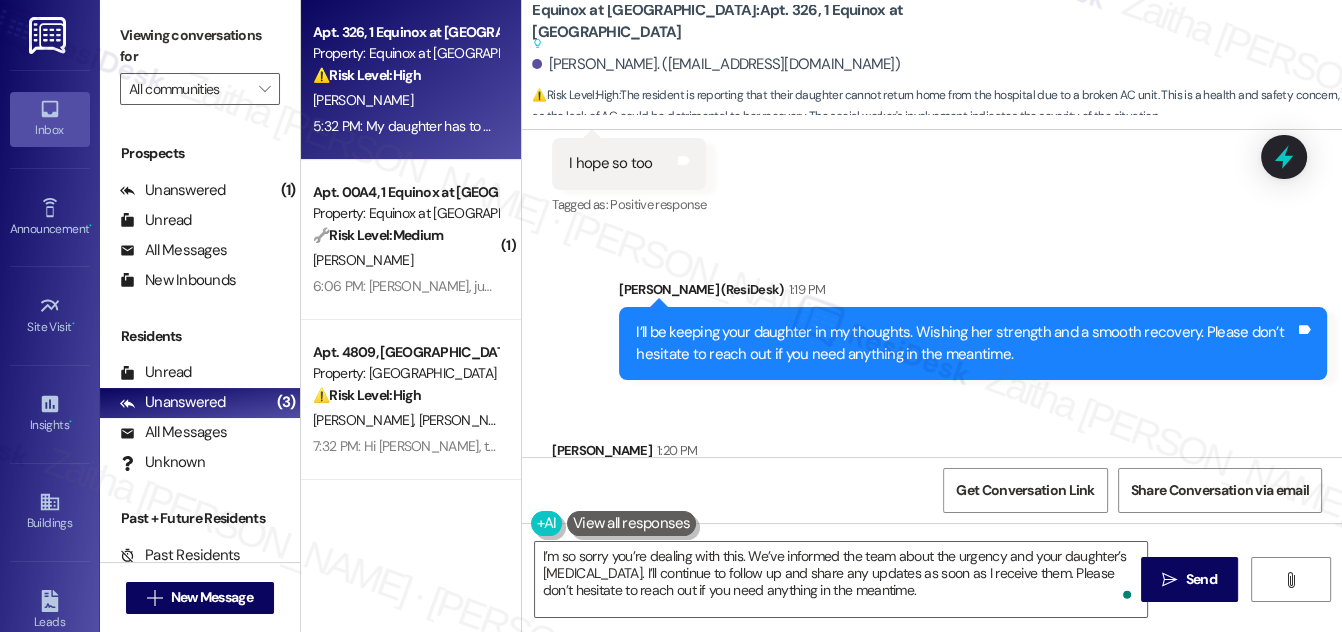 scroll, scrollTop: 29869, scrollLeft: 0, axis: vertical 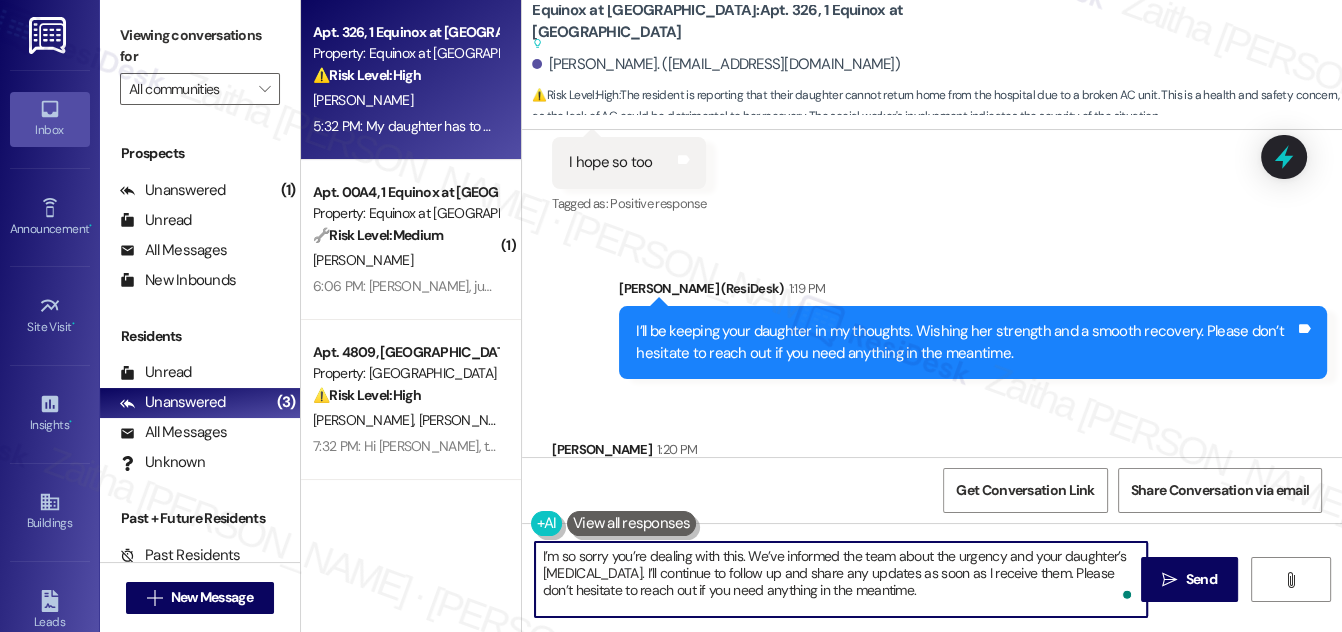 click on "I’m so sorry you’re dealing with this. We’ve informed the team about the urgency and your daughter’s [MEDICAL_DATA]. I’ll continue to follow up and share any updates as soon as I receive them. Please don’t hesitate to reach out if you need anything in the meantime." at bounding box center (841, 579) 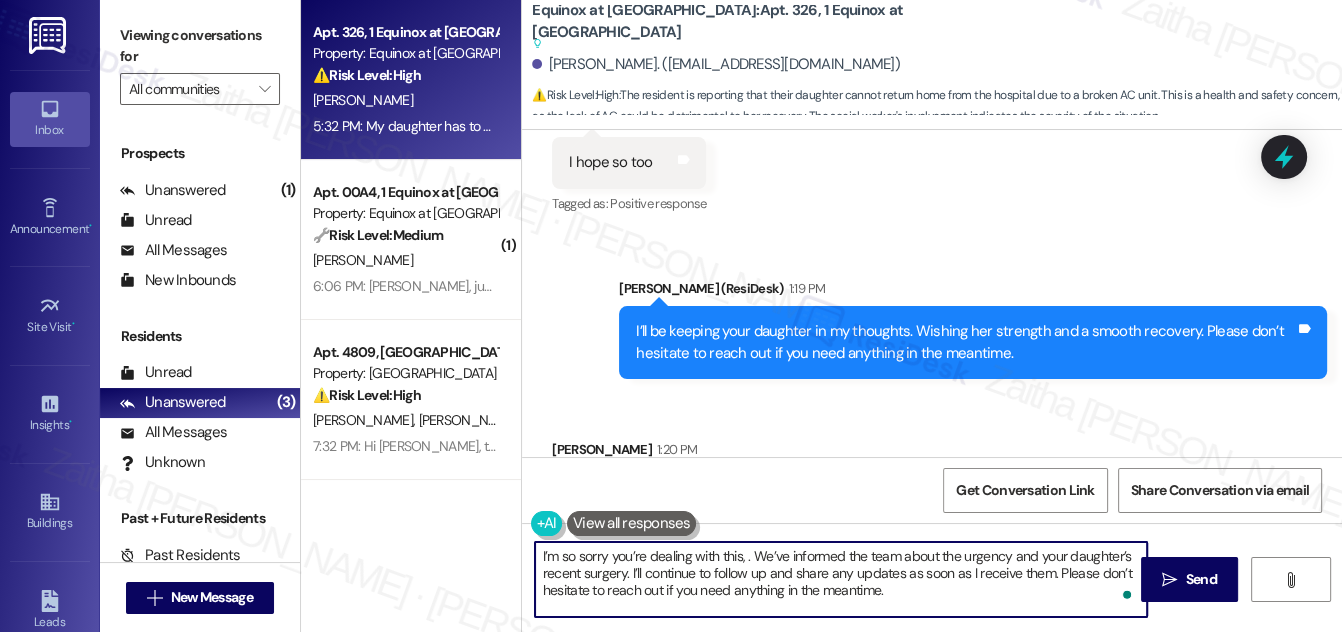 paste on "[PERSON_NAME]" 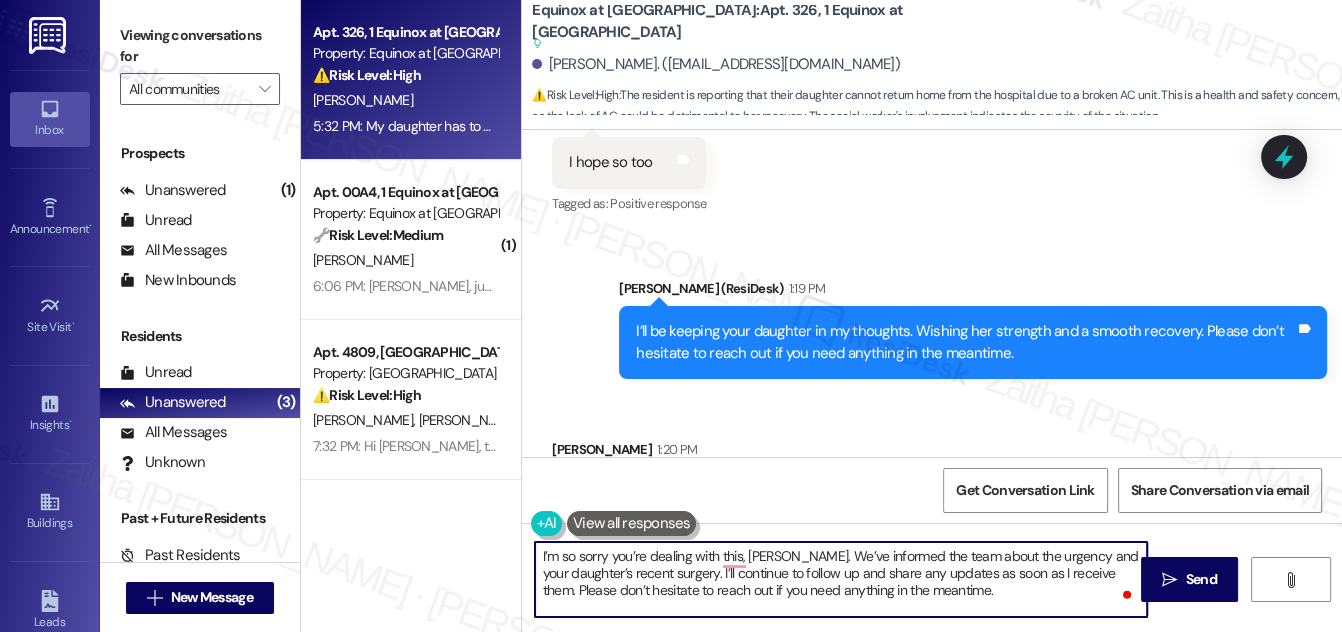 click on "I’m so sorry you’re dealing with this, [PERSON_NAME]. We’ve informed the team about the urgency and your daughter’s recent surgery. I’ll continue to follow up and share any updates as soon as I receive them. Please don’t hesitate to reach out if you need anything in the meantime." at bounding box center [841, 579] 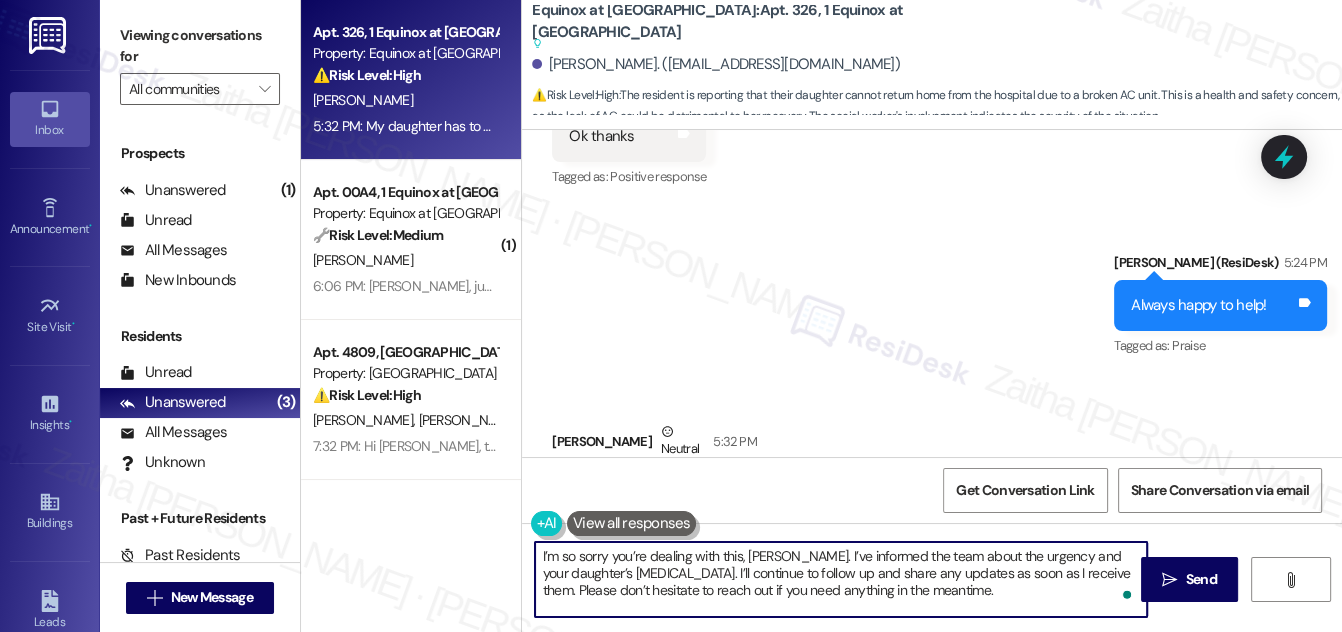 scroll, scrollTop: 30232, scrollLeft: 0, axis: vertical 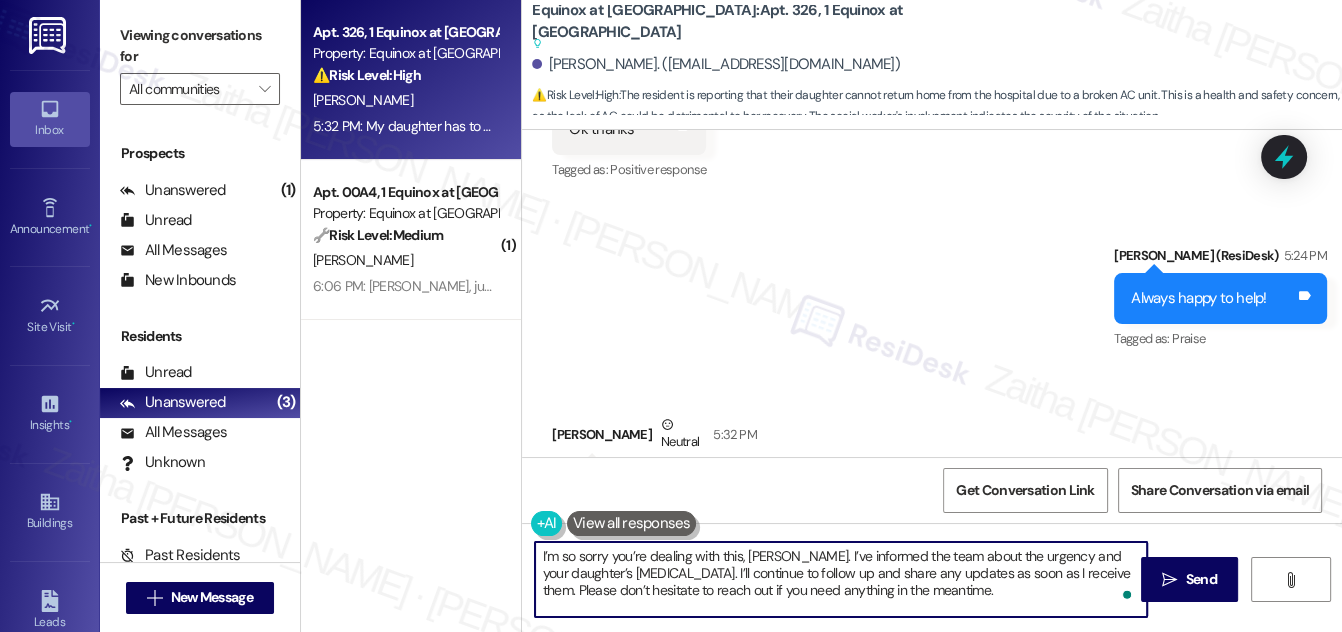 type on "I’m so sorry you’re dealing with this, [PERSON_NAME]. I’ve informed the team about the urgency and your daughter’s [MEDICAL_DATA]. I’ll continue to follow up and share any updates as soon as I receive them. Please don’t hesitate to reach out if you need anything in the meantime." 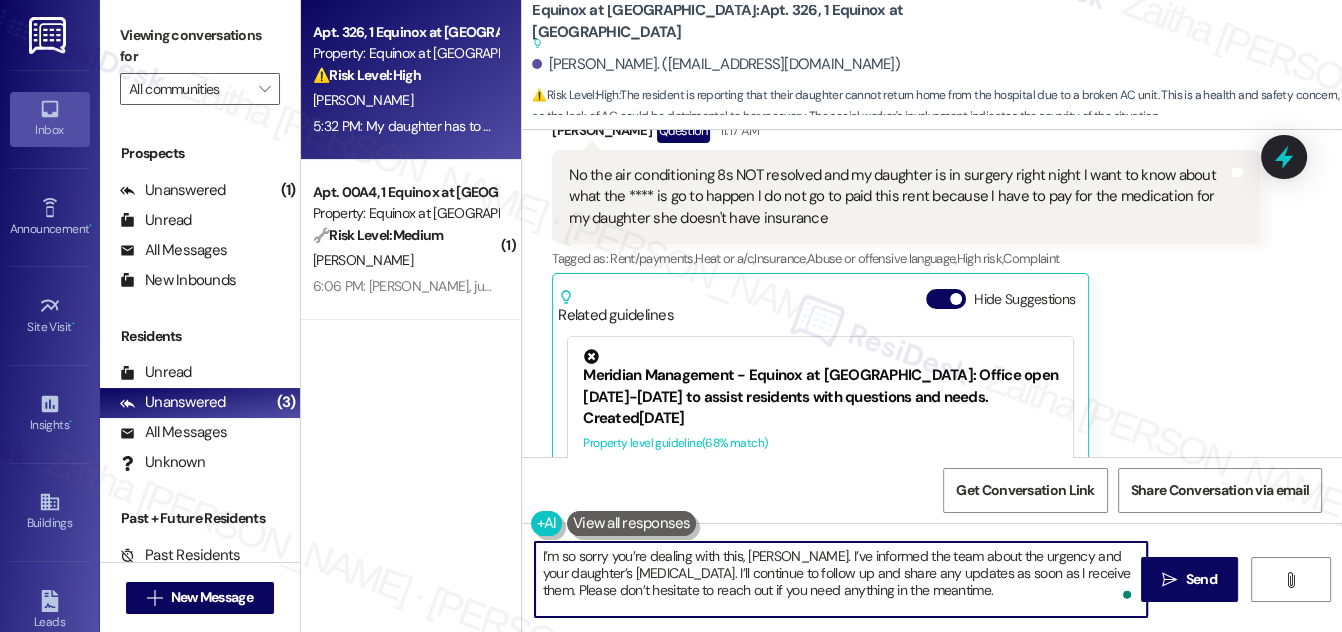scroll, scrollTop: 28505, scrollLeft: 0, axis: vertical 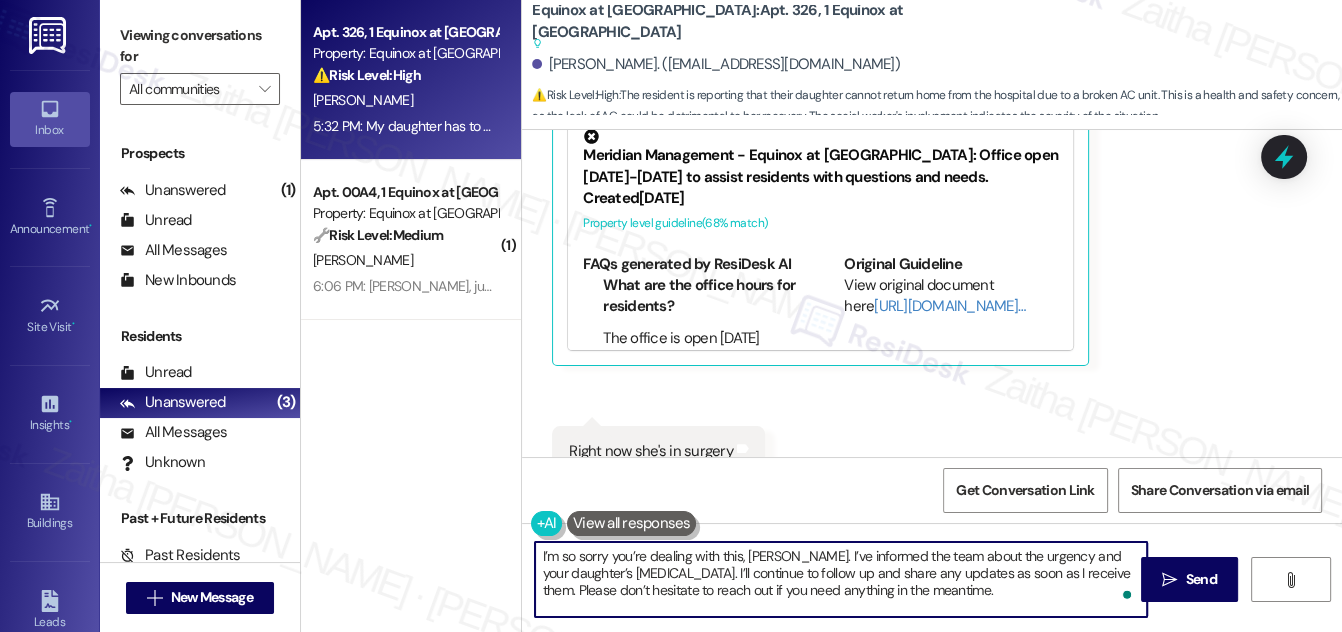 click 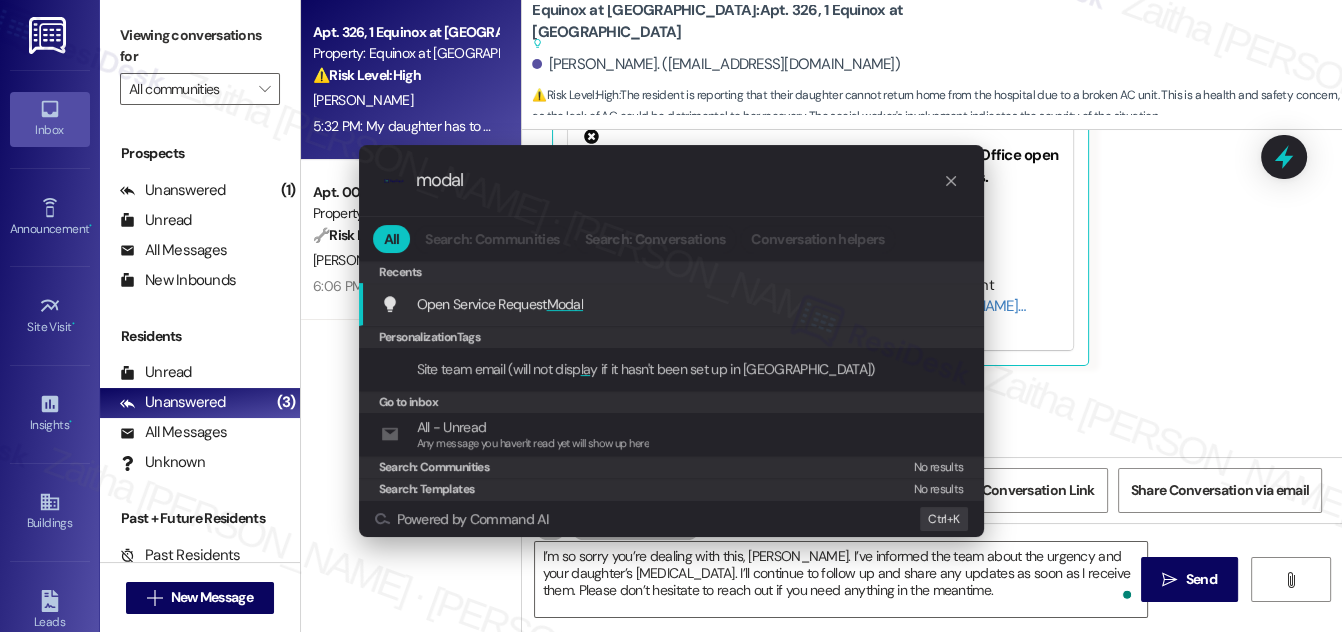 type on "modal" 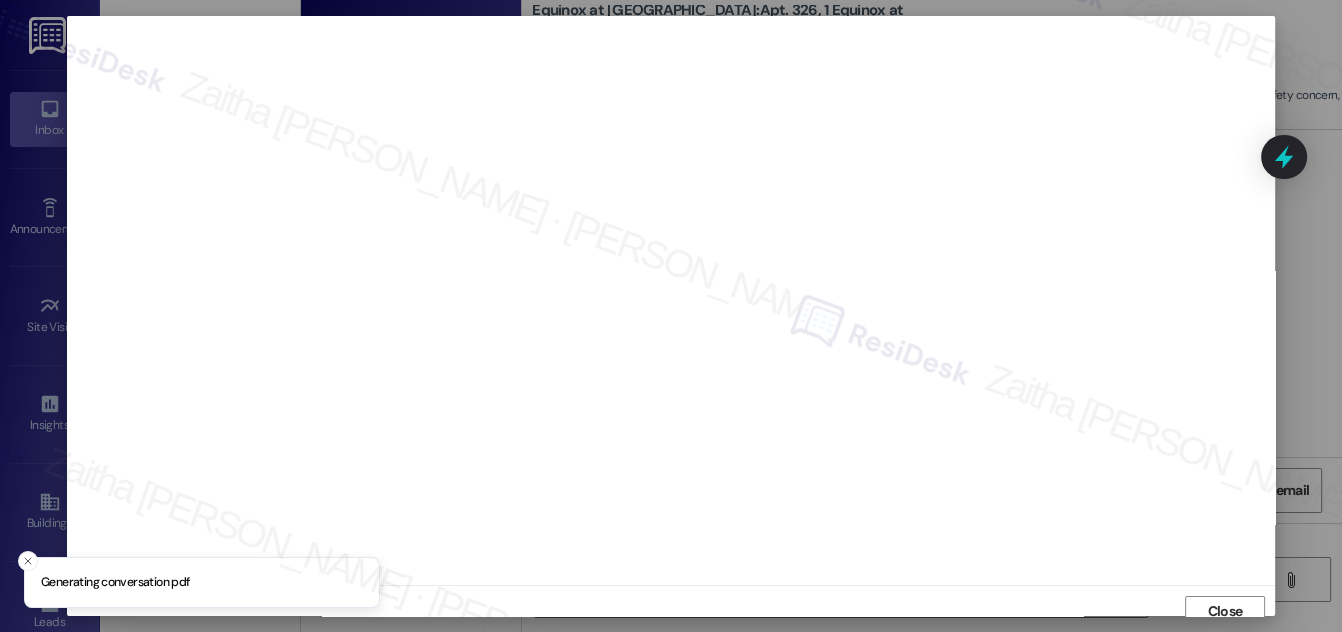 scroll, scrollTop: 11, scrollLeft: 0, axis: vertical 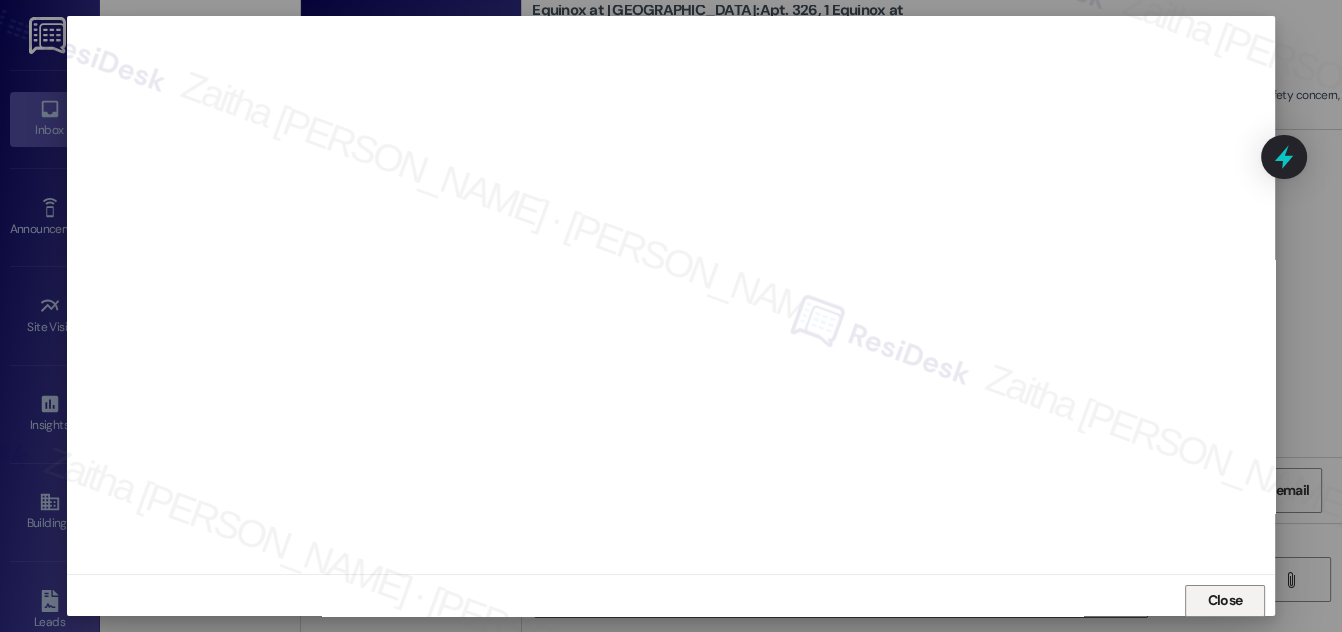 click on "Close" at bounding box center [1225, 600] 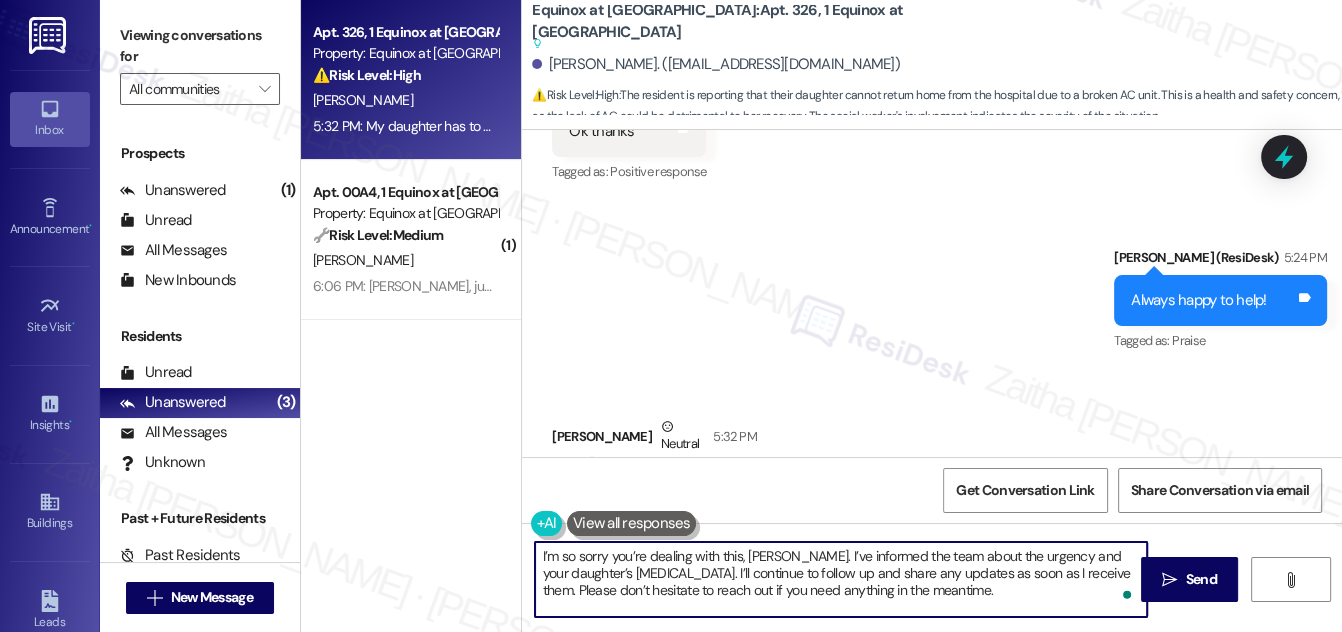 scroll, scrollTop: 30232, scrollLeft: 0, axis: vertical 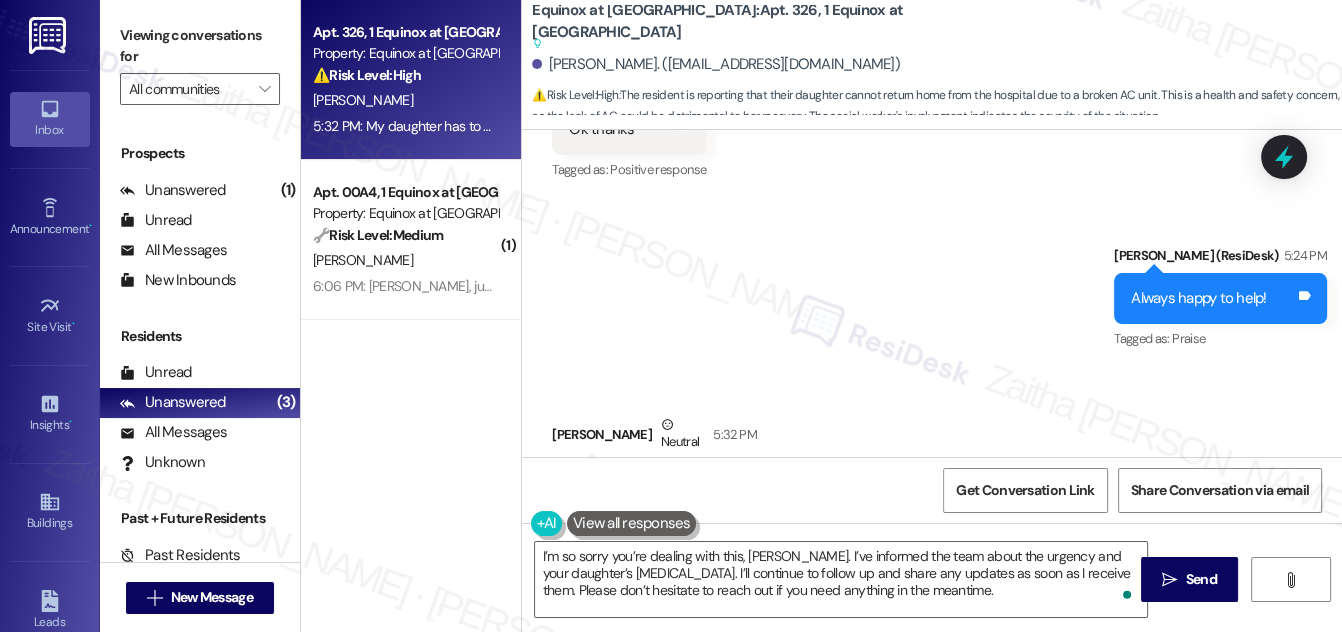 drag, startPoint x: 1190, startPoint y: 580, endPoint x: 1170, endPoint y: 546, distance: 39.446167 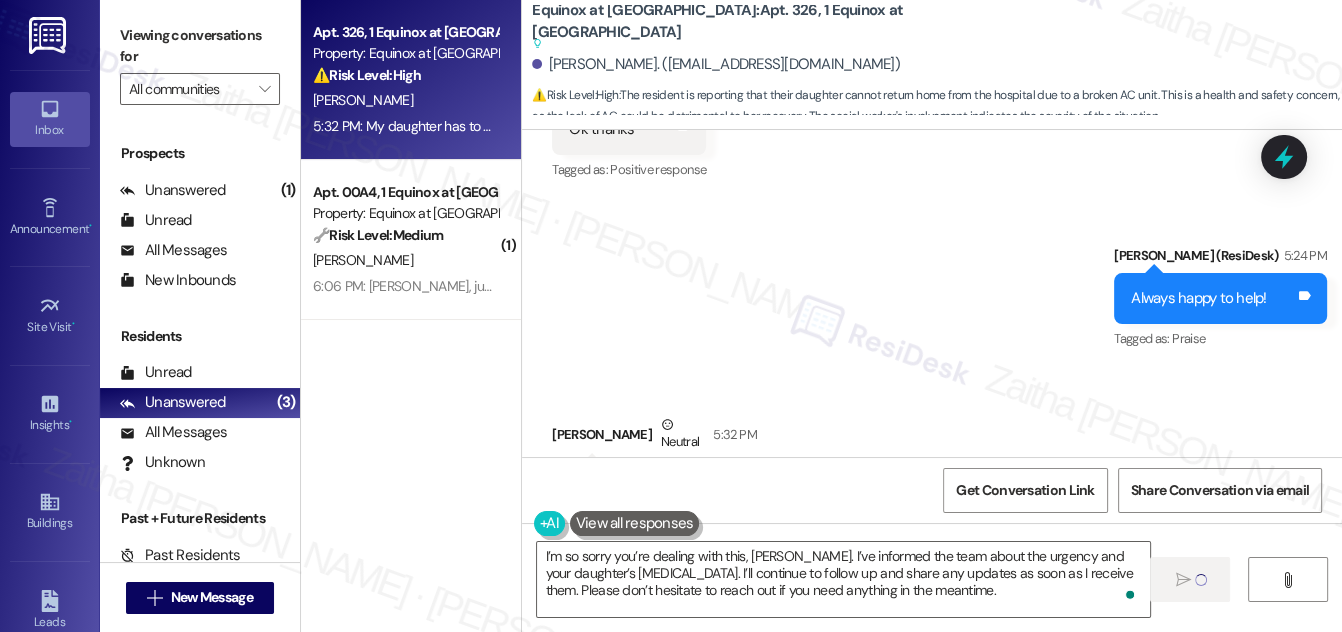 type 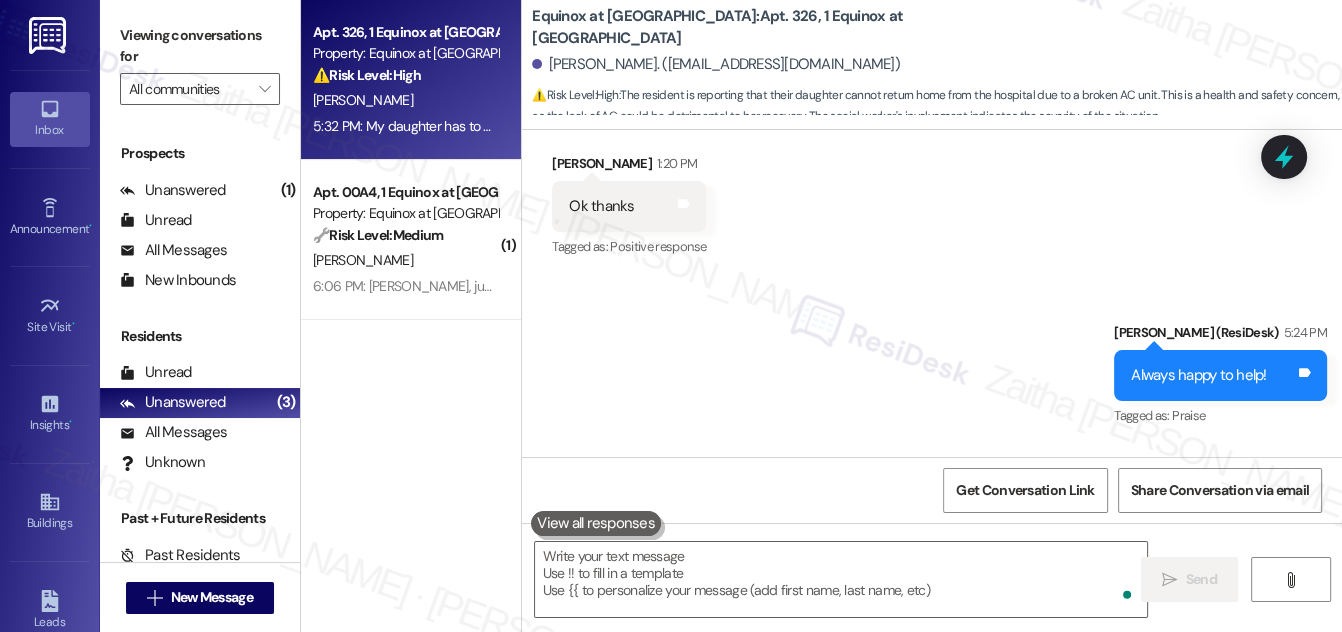 scroll, scrollTop: 30415, scrollLeft: 0, axis: vertical 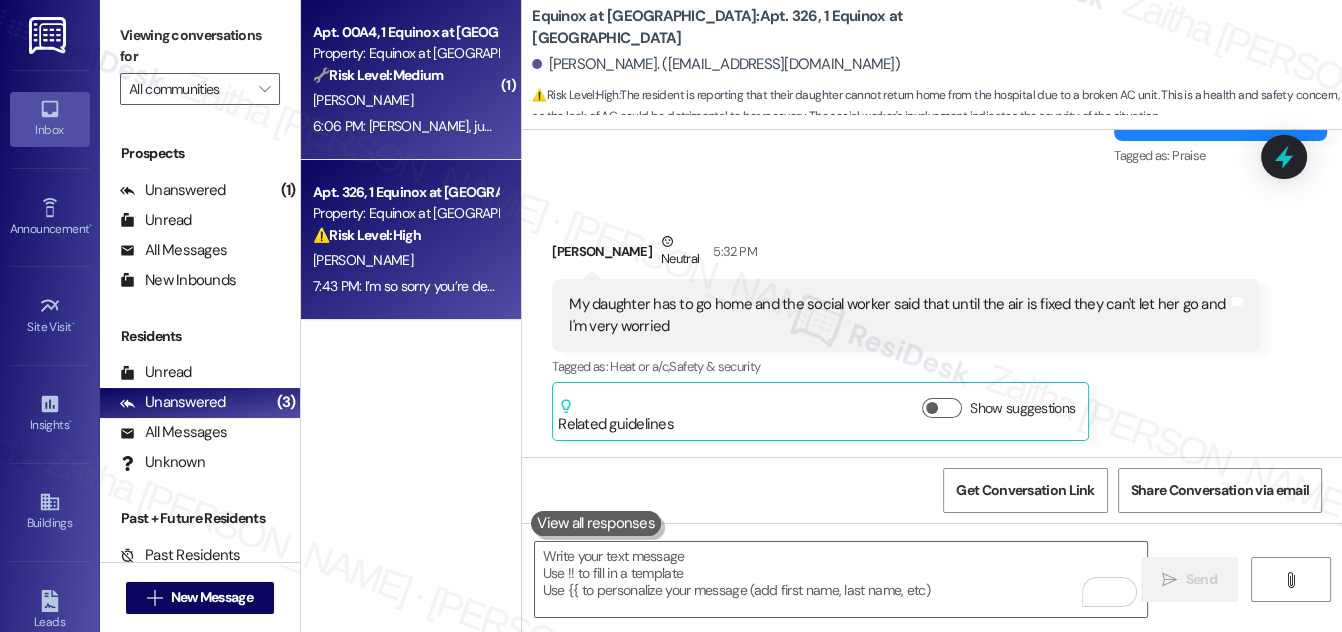 click on "[PERSON_NAME]" at bounding box center (405, 100) 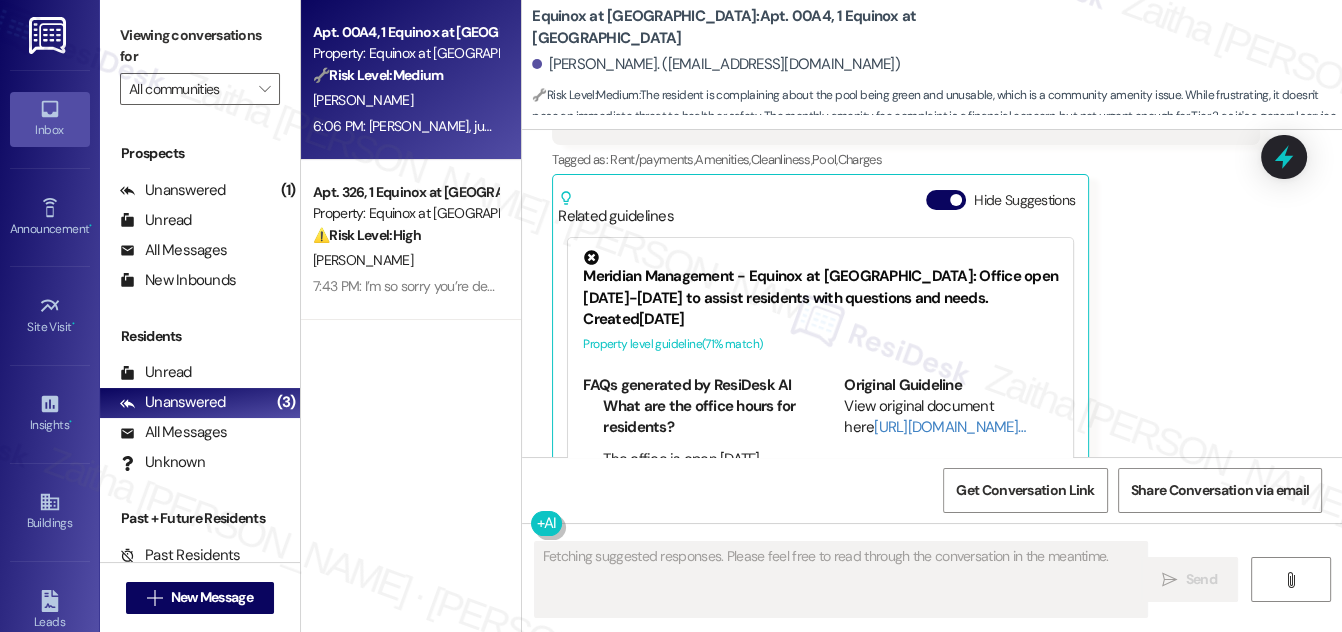 click on "Hide Suggestions" at bounding box center (946, 200) 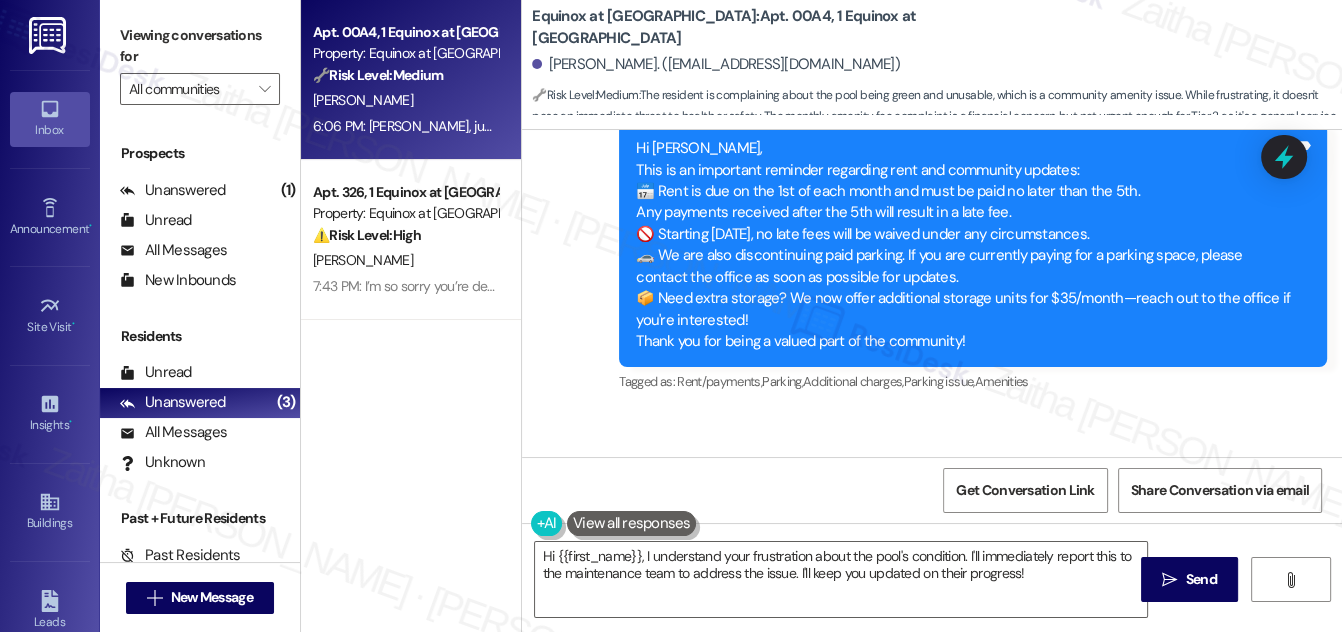scroll, scrollTop: 9189, scrollLeft: 0, axis: vertical 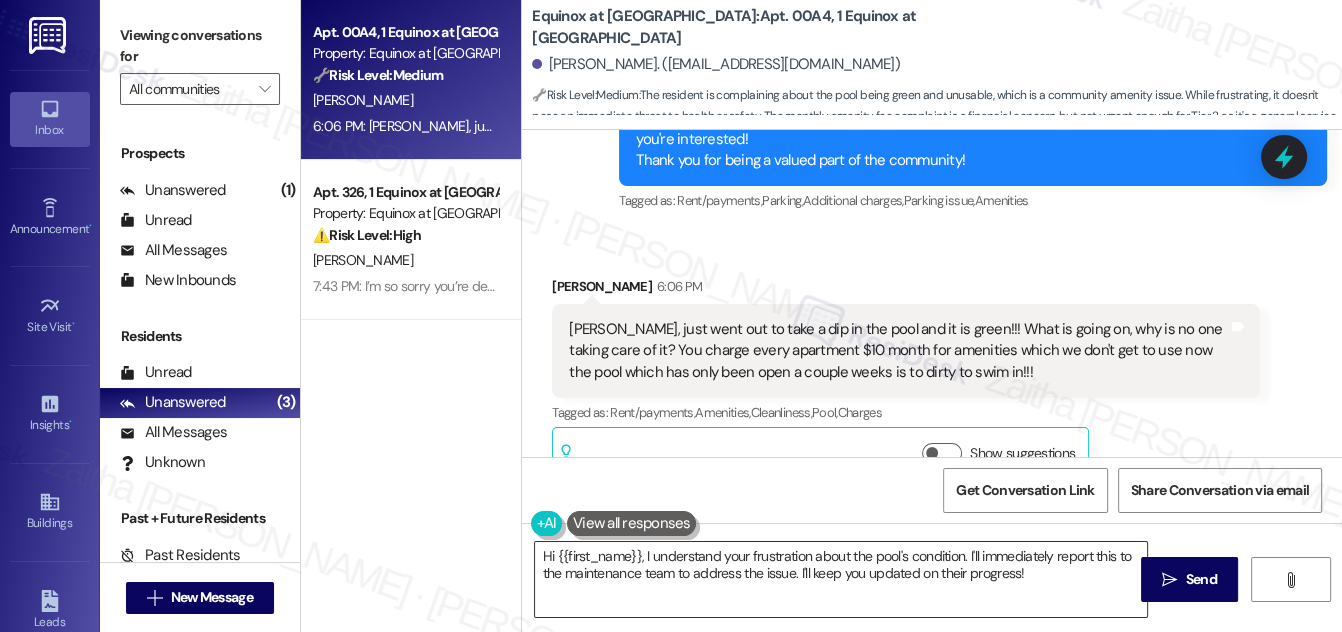 click on "Hi {{first_name}}, I understand your frustration about the pool's condition. I'll immediately report this to the maintenance team to address the issue. I'll keep you updated on their progress!" at bounding box center (841, 579) 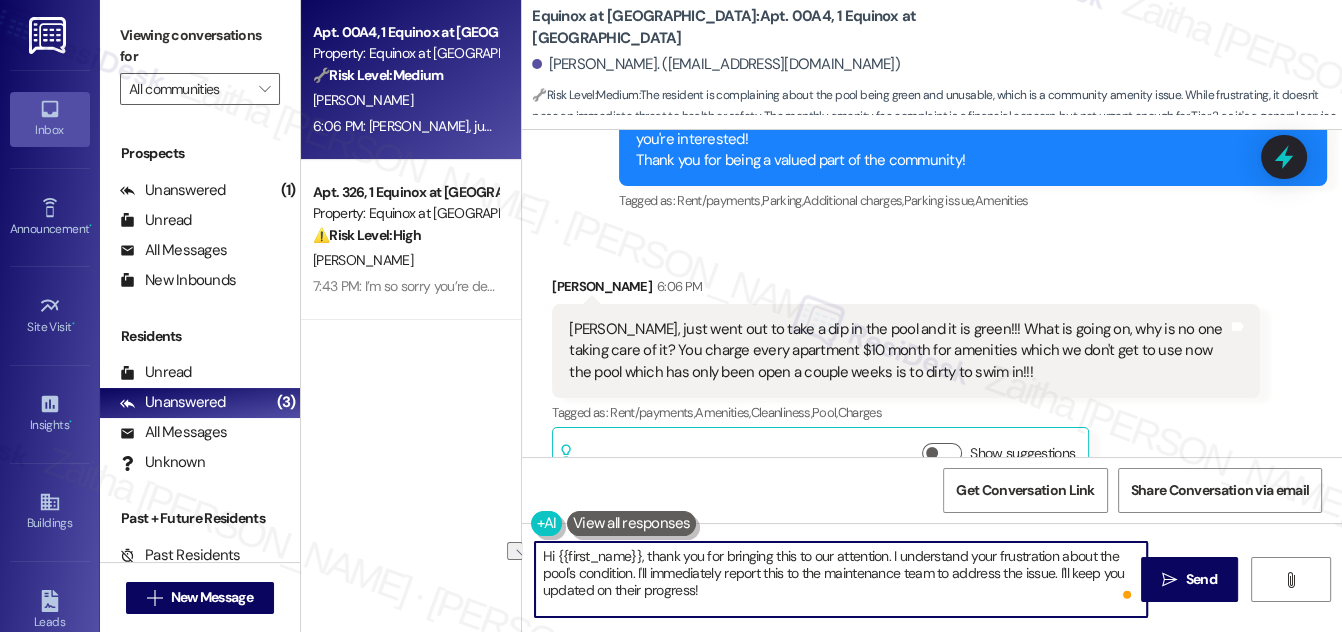 drag, startPoint x: 650, startPoint y: 570, endPoint x: 899, endPoint y: 572, distance: 249.00803 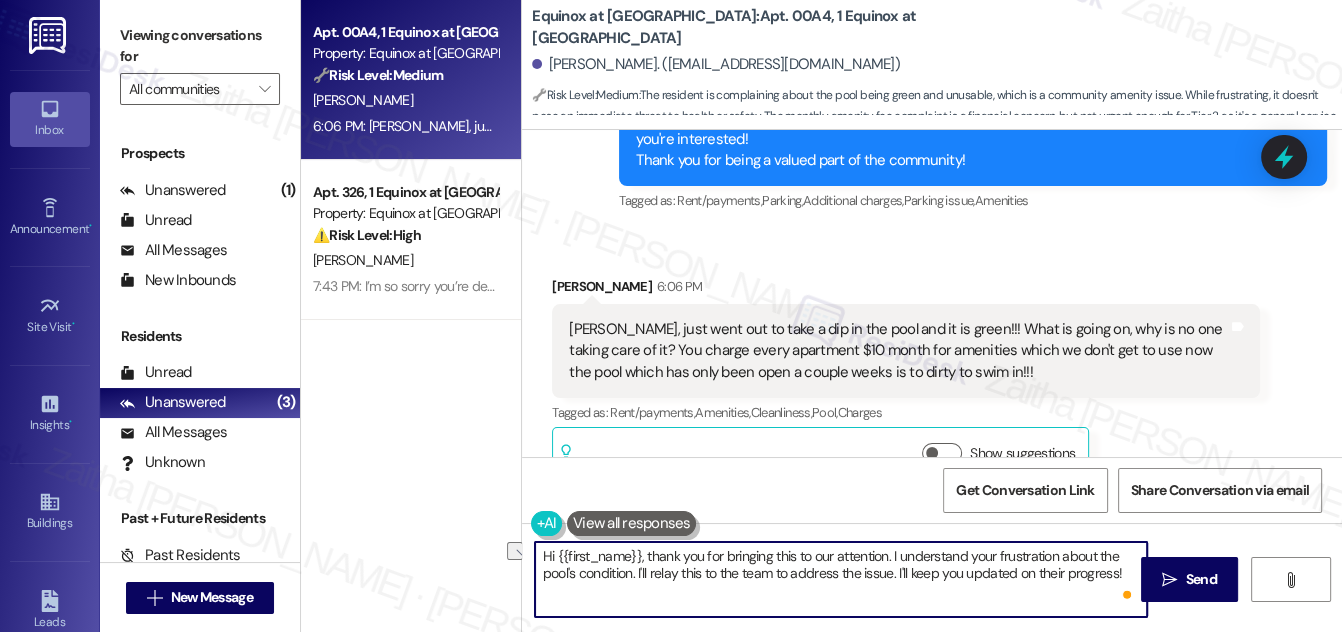 drag, startPoint x: 898, startPoint y: 574, endPoint x: 1115, endPoint y: 572, distance: 217.00922 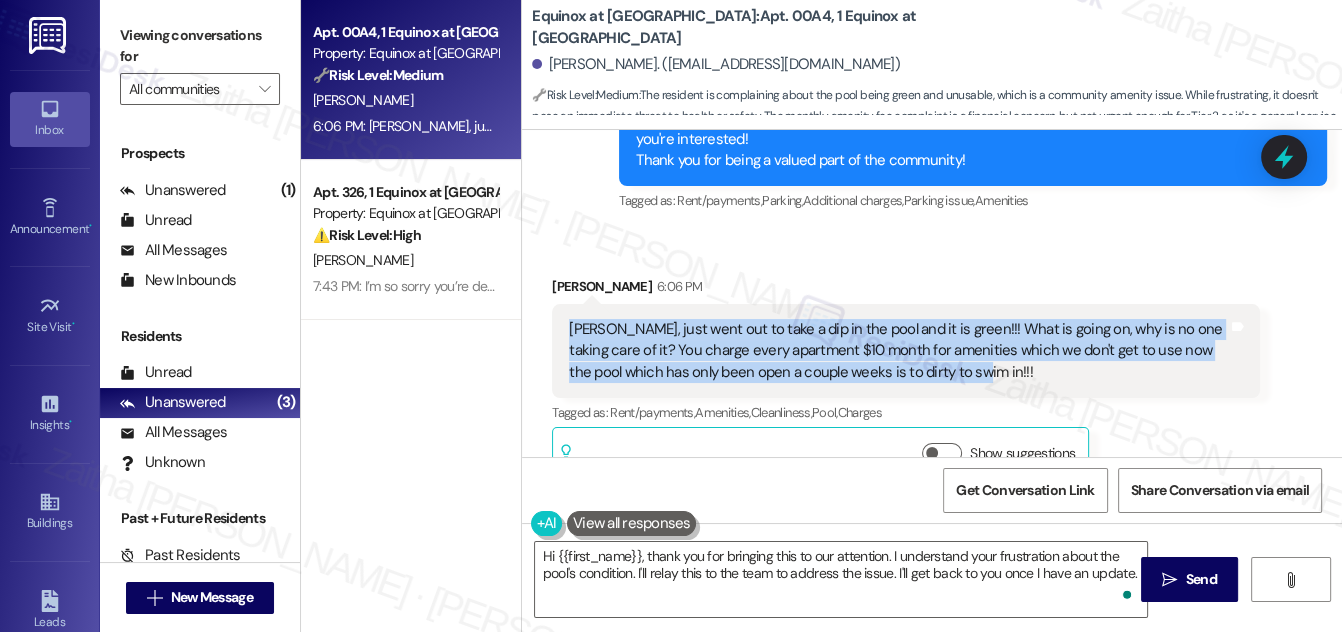 drag, startPoint x: 561, startPoint y: 279, endPoint x: 1019, endPoint y: 335, distance: 461.4109 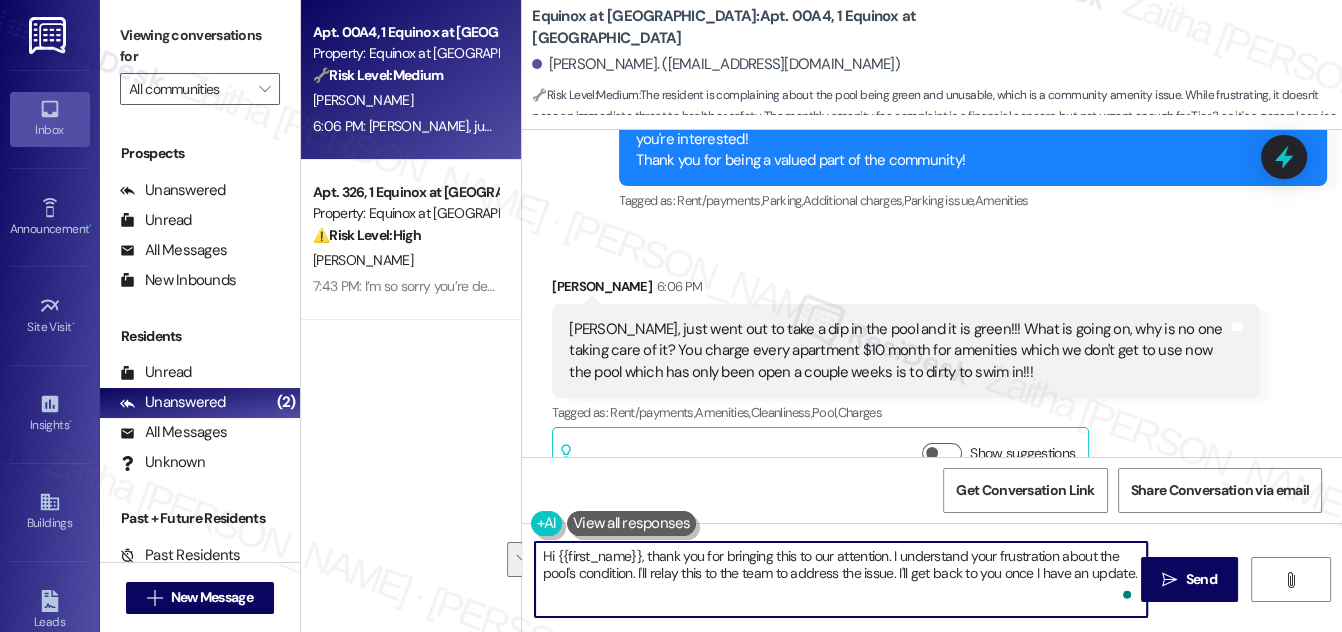 drag, startPoint x: 893, startPoint y: 552, endPoint x: 1130, endPoint y: 572, distance: 237.84239 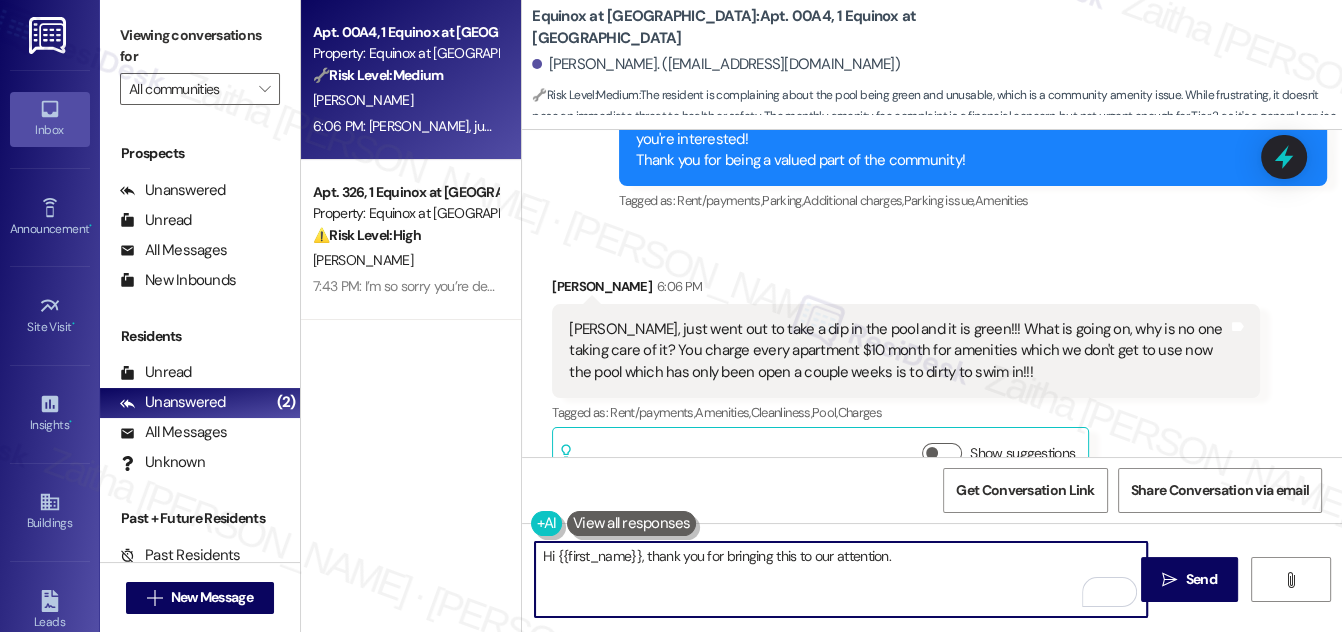 click on "Hi {{first_name}}, thank you for bringing this to our attention." at bounding box center (841, 579) 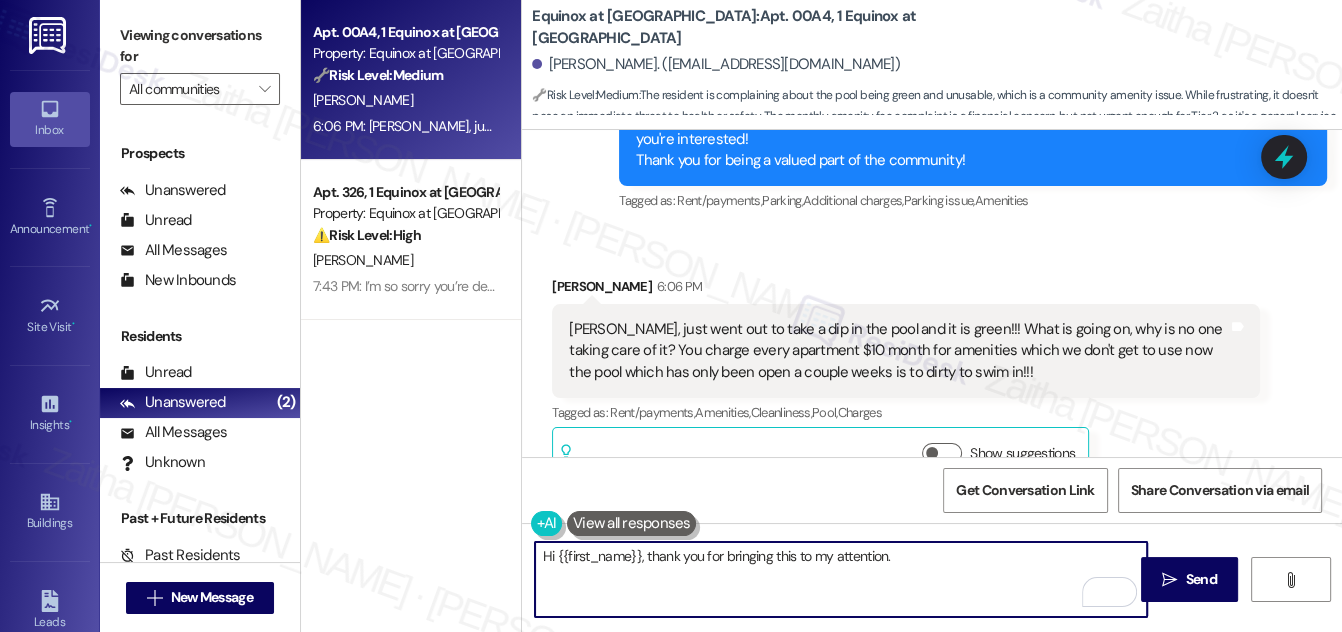 click on "Hi {{first_name}}, thank you for bringing this to my attention." at bounding box center (841, 579) 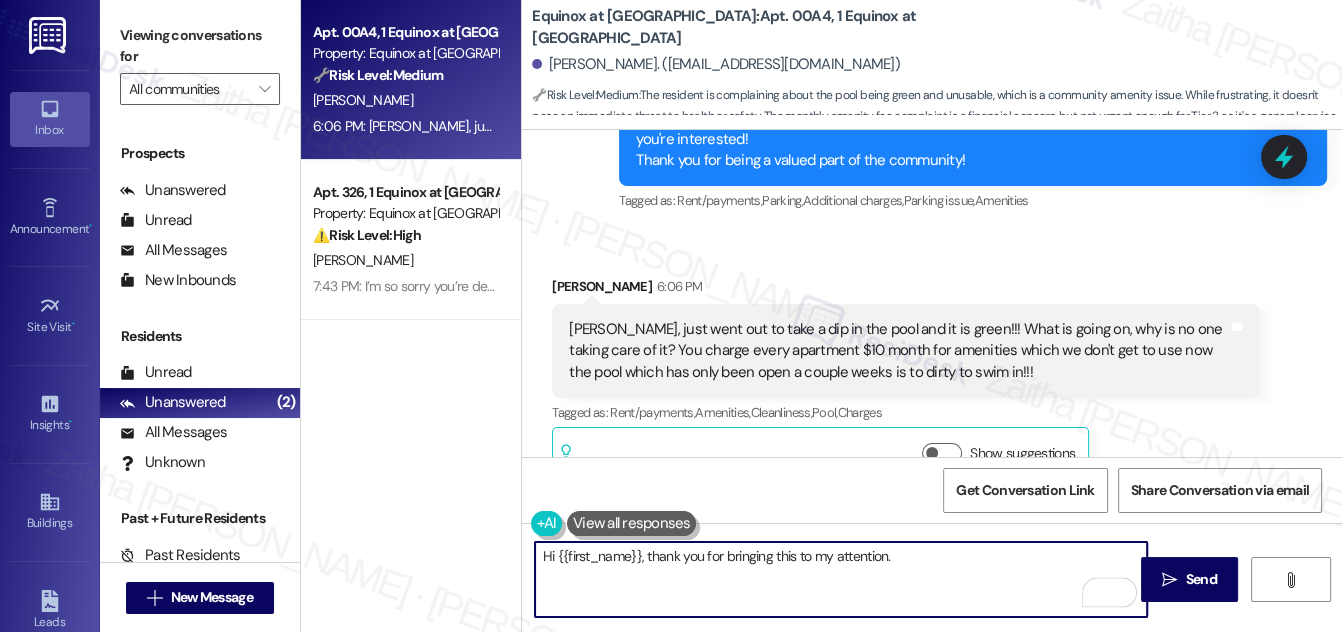 paste on "I’m really sorry to hear about the condition of the pool. I completely understand your frustration, especially given the amenity fee and limited access. I’ll notify the team so this can be addressed. I’ll keep you updated once I have more information." 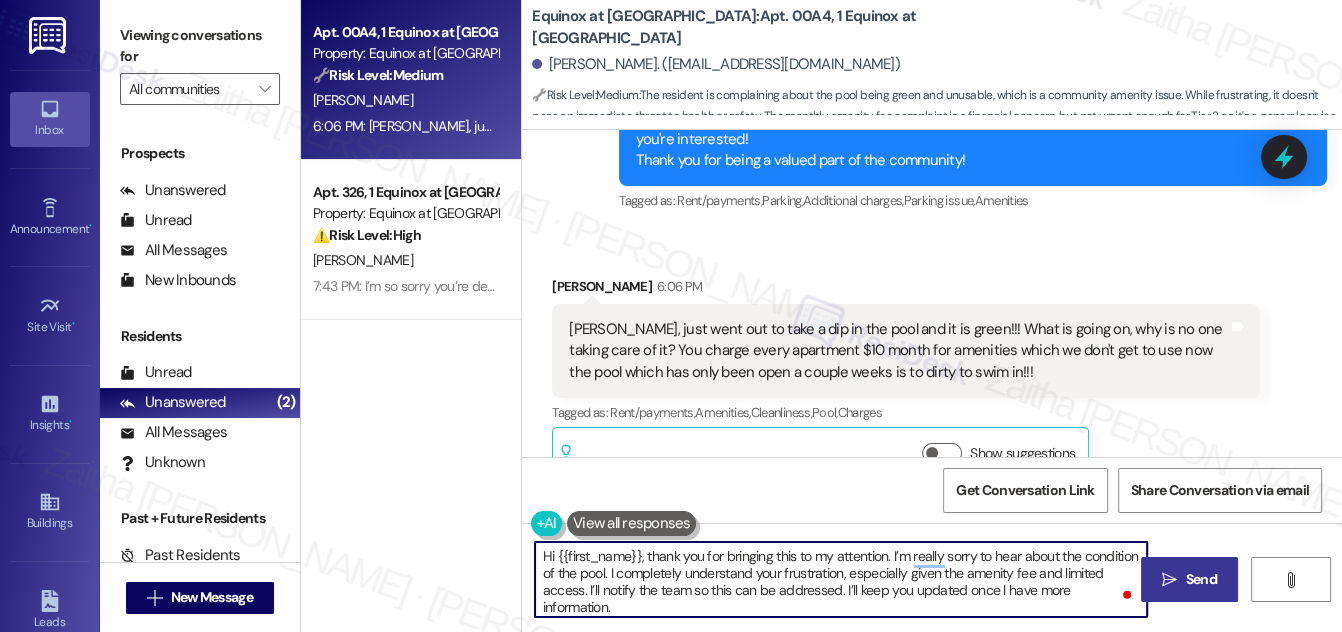 type on "Hi {{first_name}}, thank you for bringing this to my attention. I’m really sorry to hear about the condition of the pool. I completely understand your frustration, especially given the amenity fee and limited access. I’ll notify the team so this can be addressed. I’ll keep you updated once I have more information." 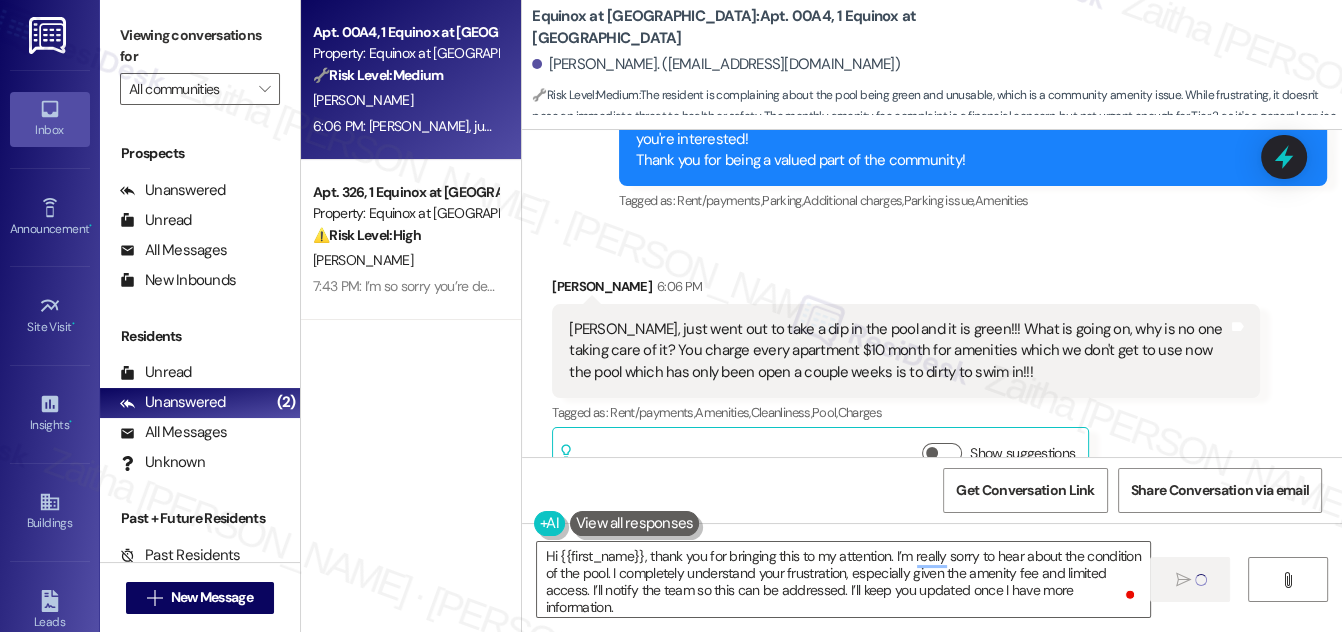 type 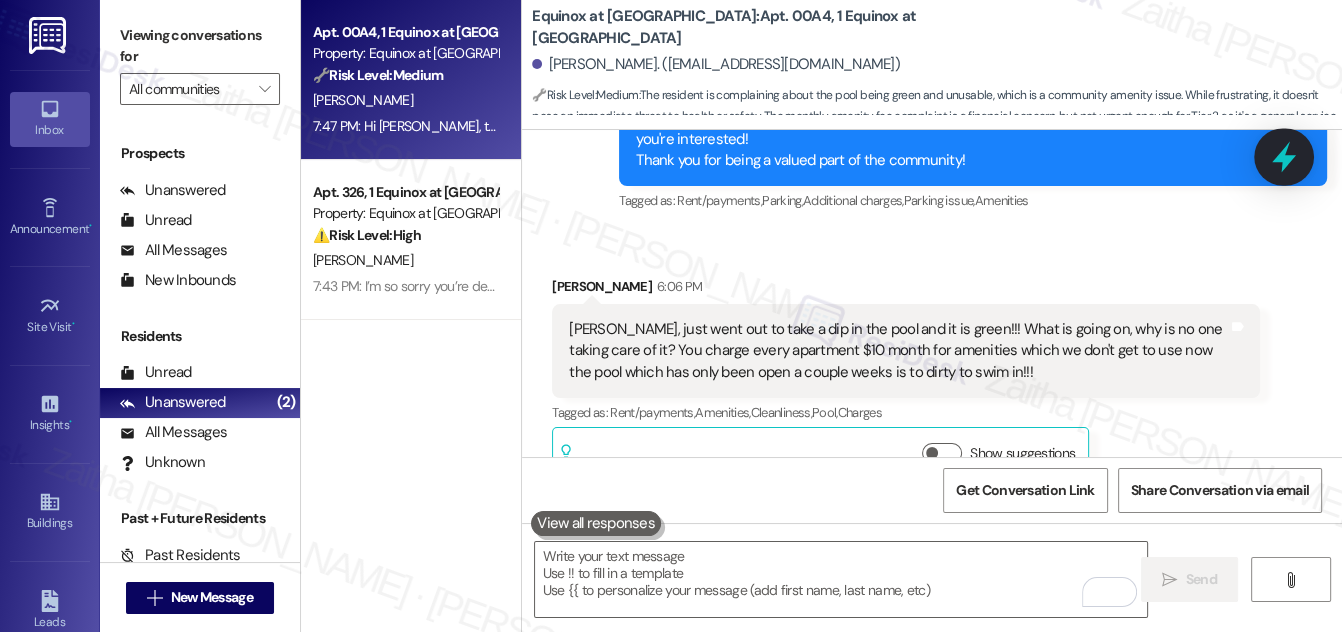 click 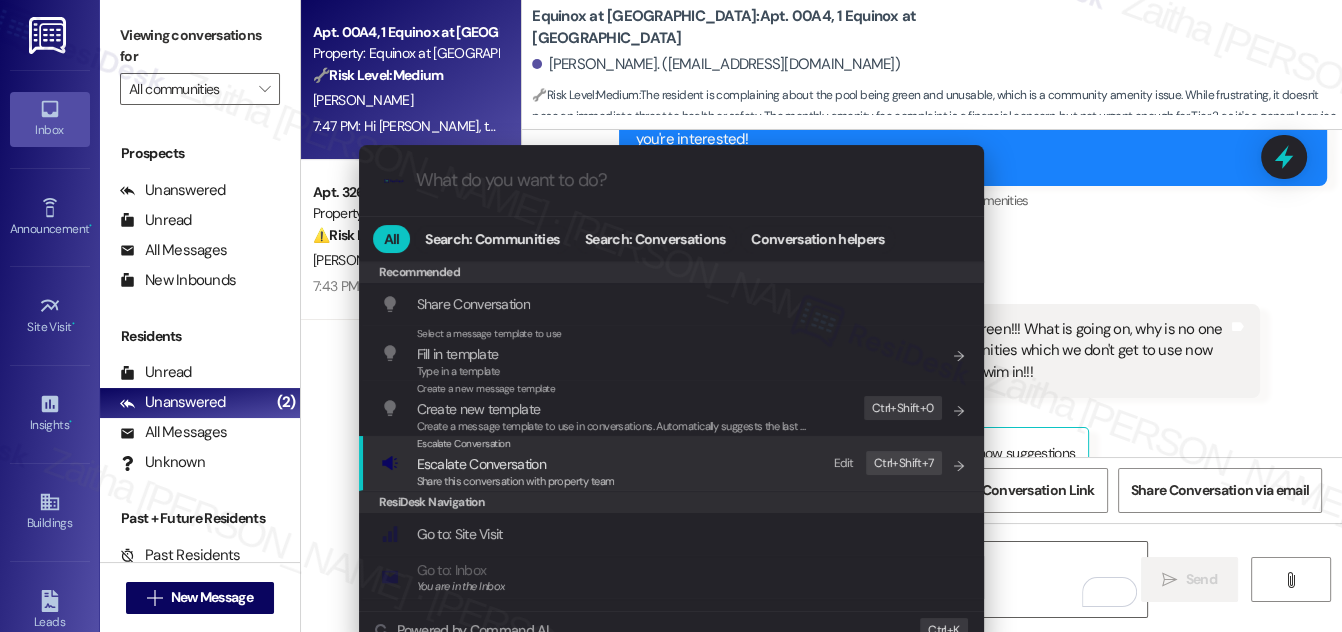 click on "Escalate Conversation" at bounding box center (481, 464) 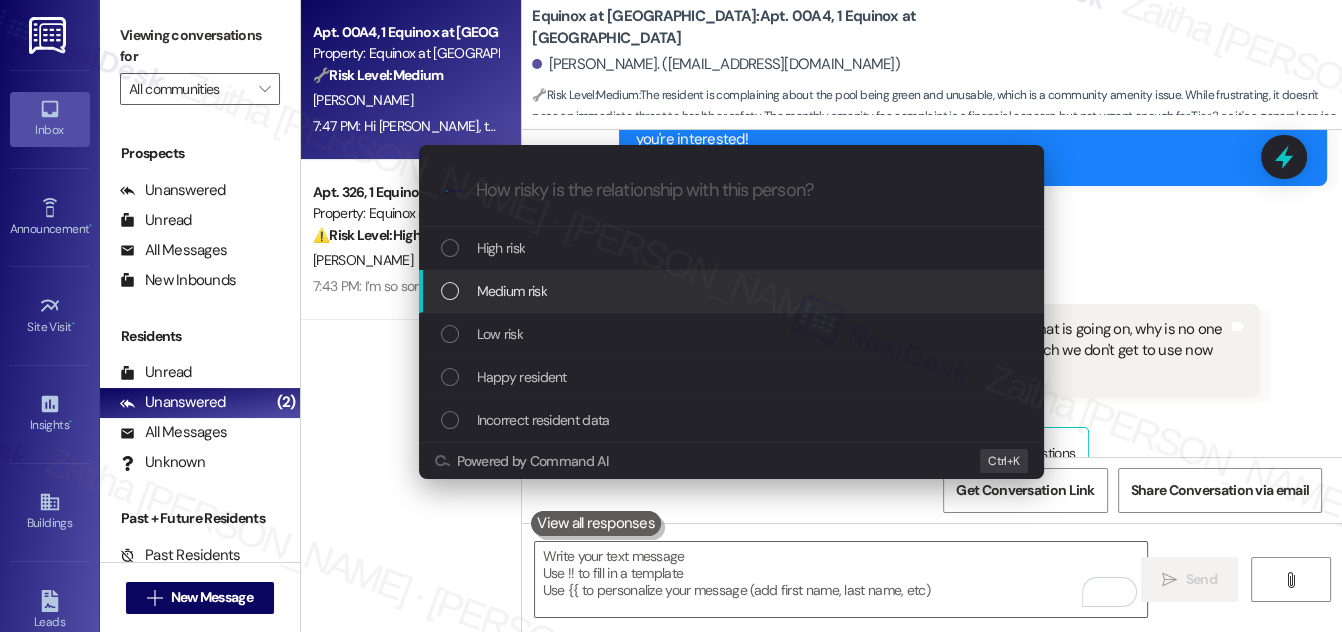 click on "Medium risk" at bounding box center (733, 291) 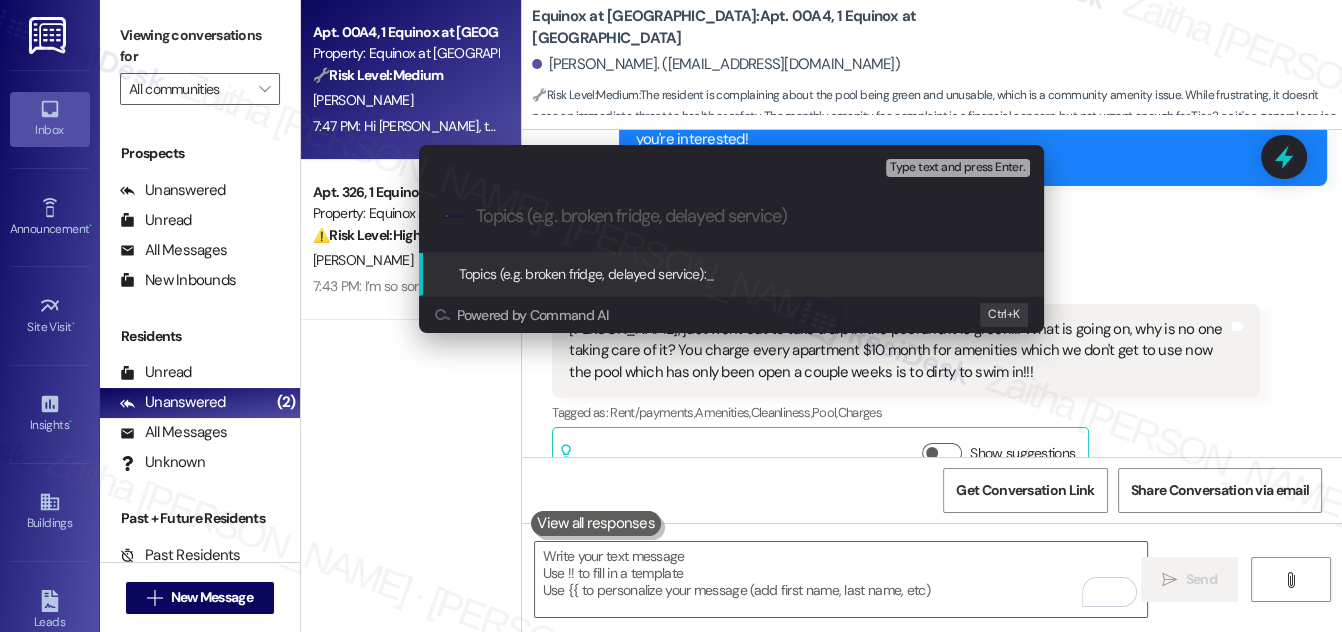 paste on "Pool Condition Concern" 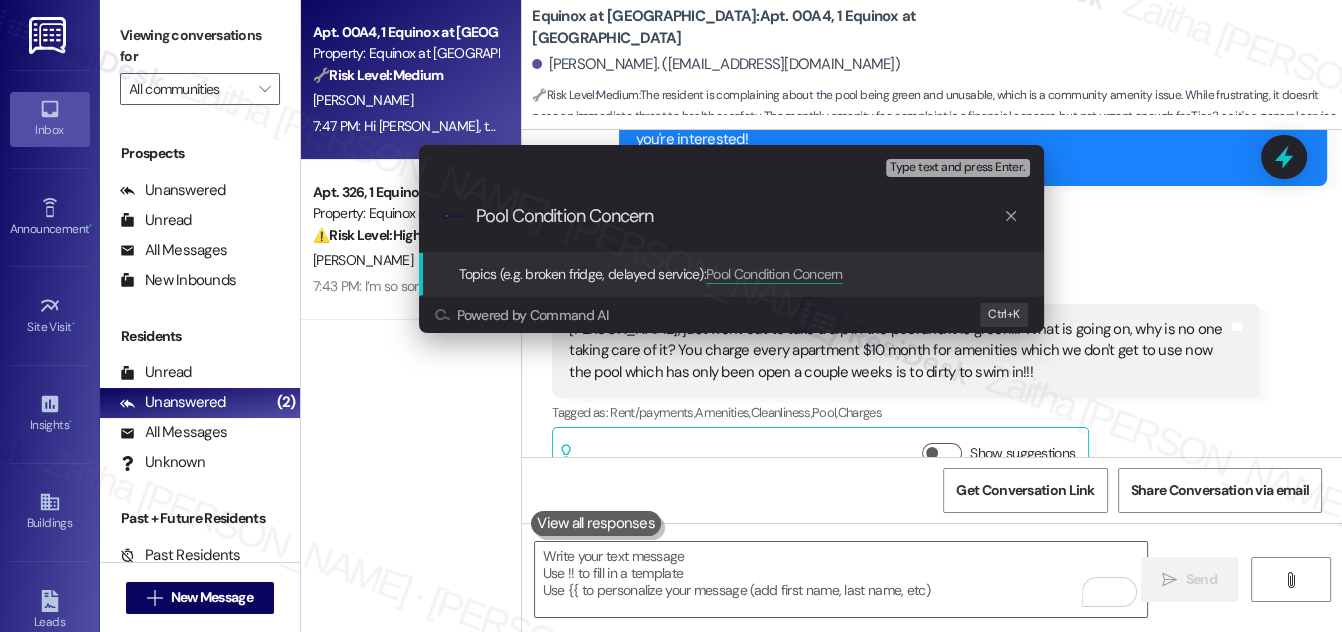 type 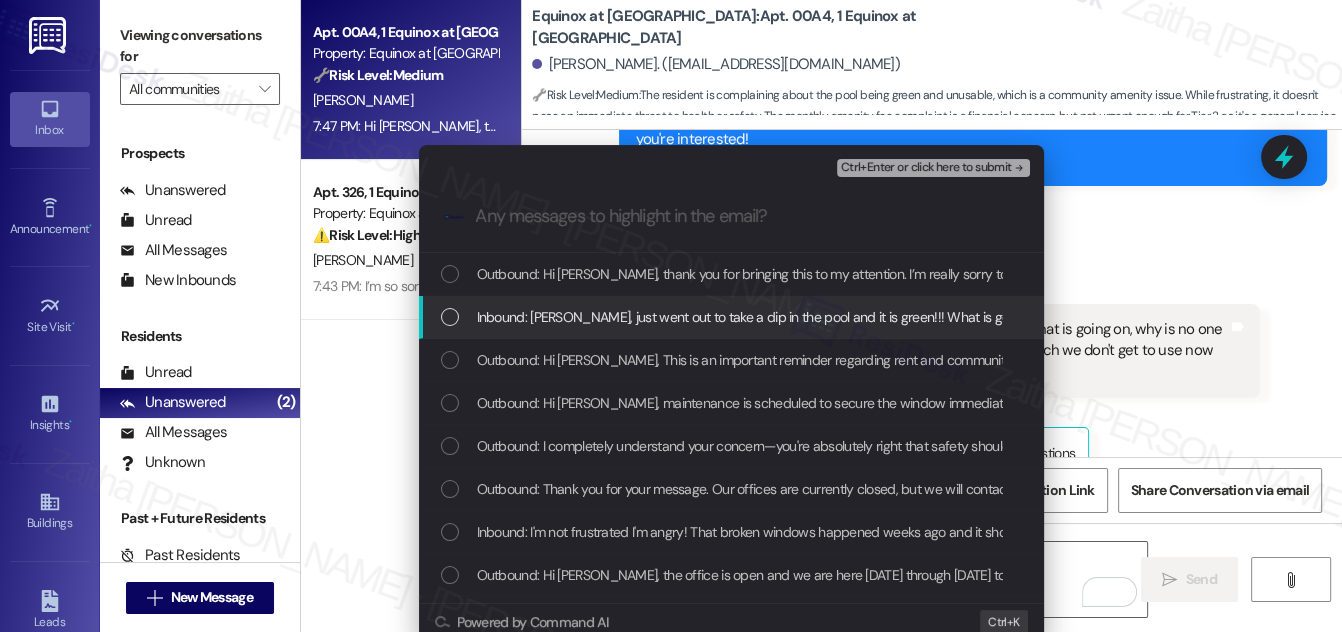 click at bounding box center (450, 317) 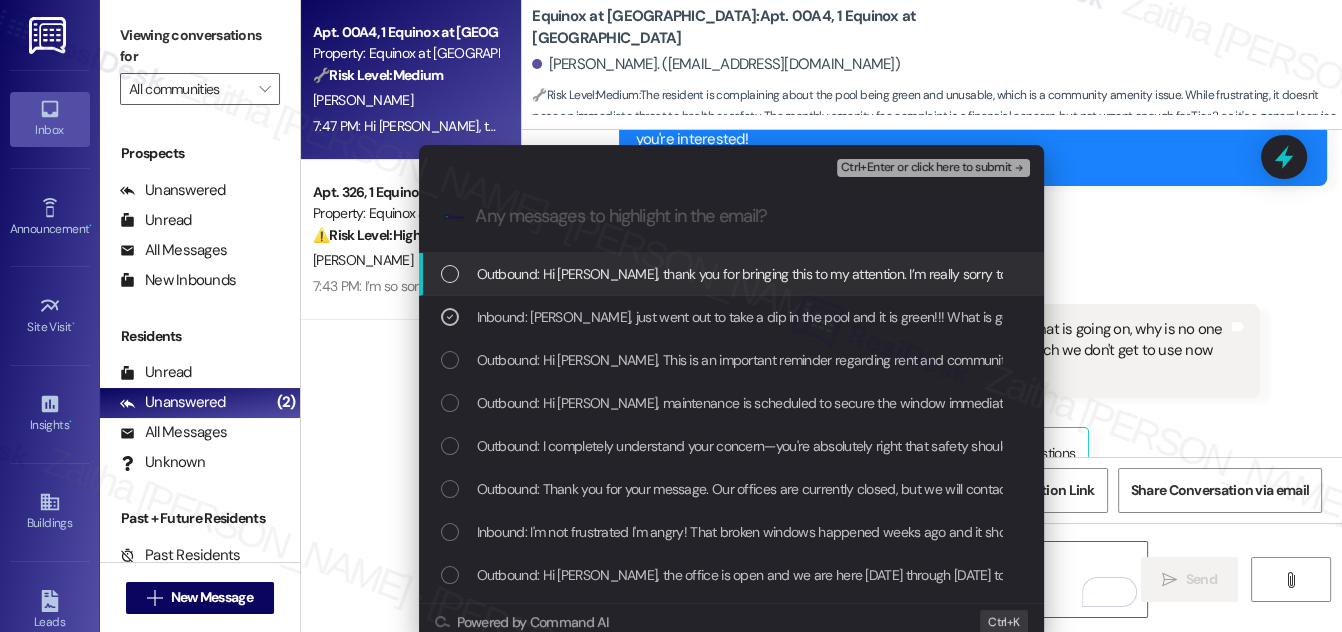 click on "Ctrl+Enter or click here to submit" at bounding box center [926, 168] 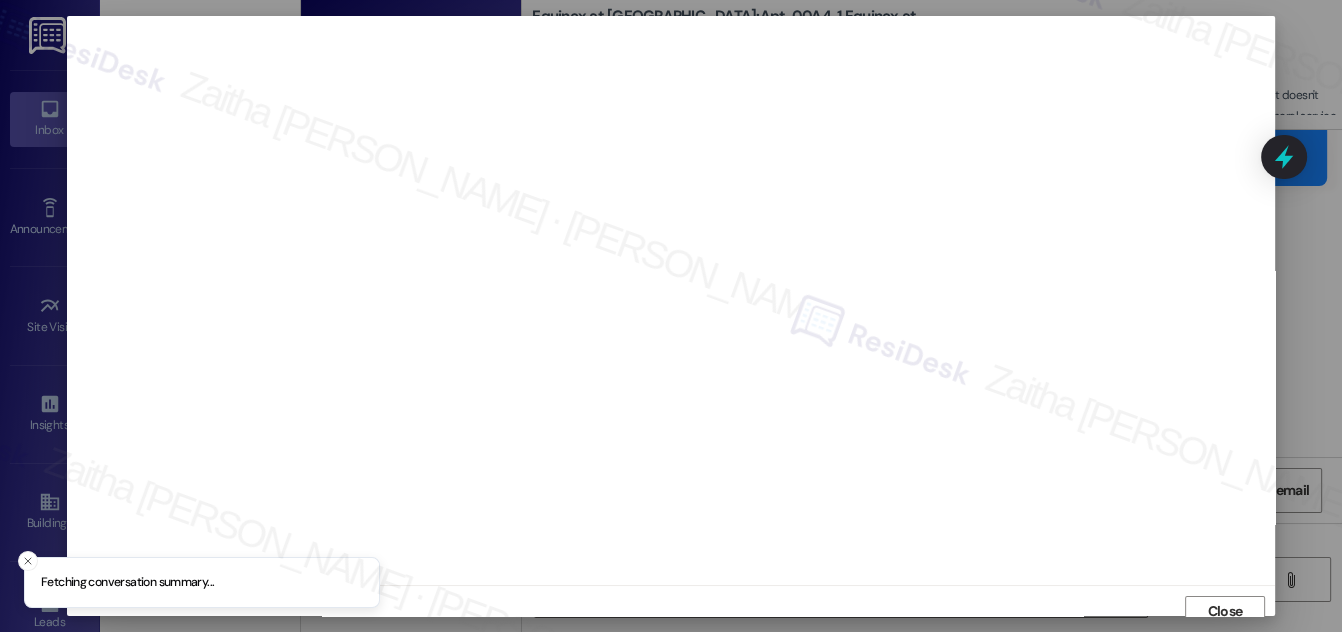 scroll, scrollTop: 11, scrollLeft: 0, axis: vertical 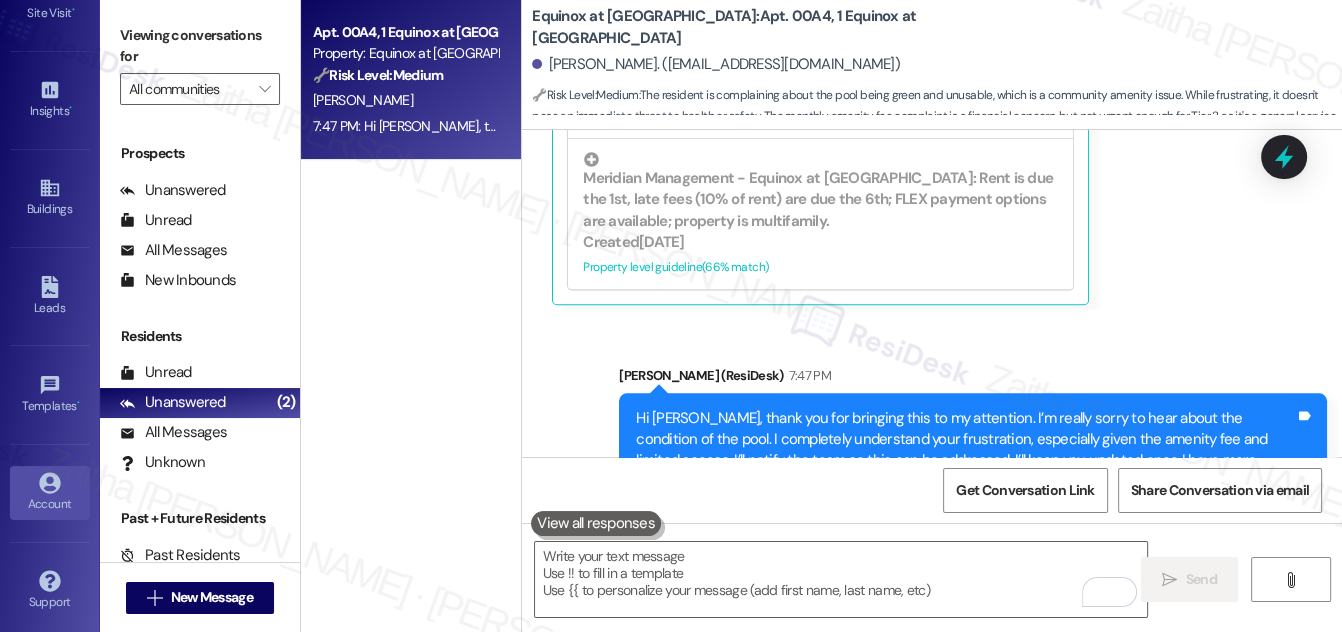 click on "Account" at bounding box center (50, 504) 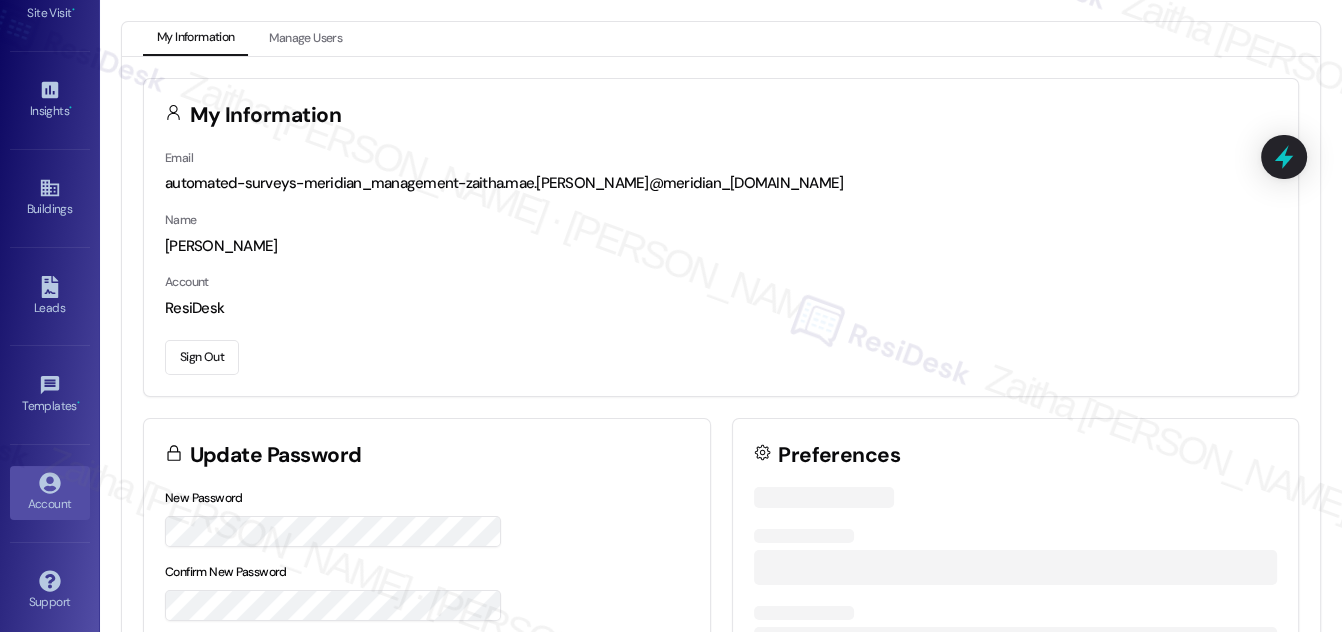 click on "Sign Out" at bounding box center (202, 357) 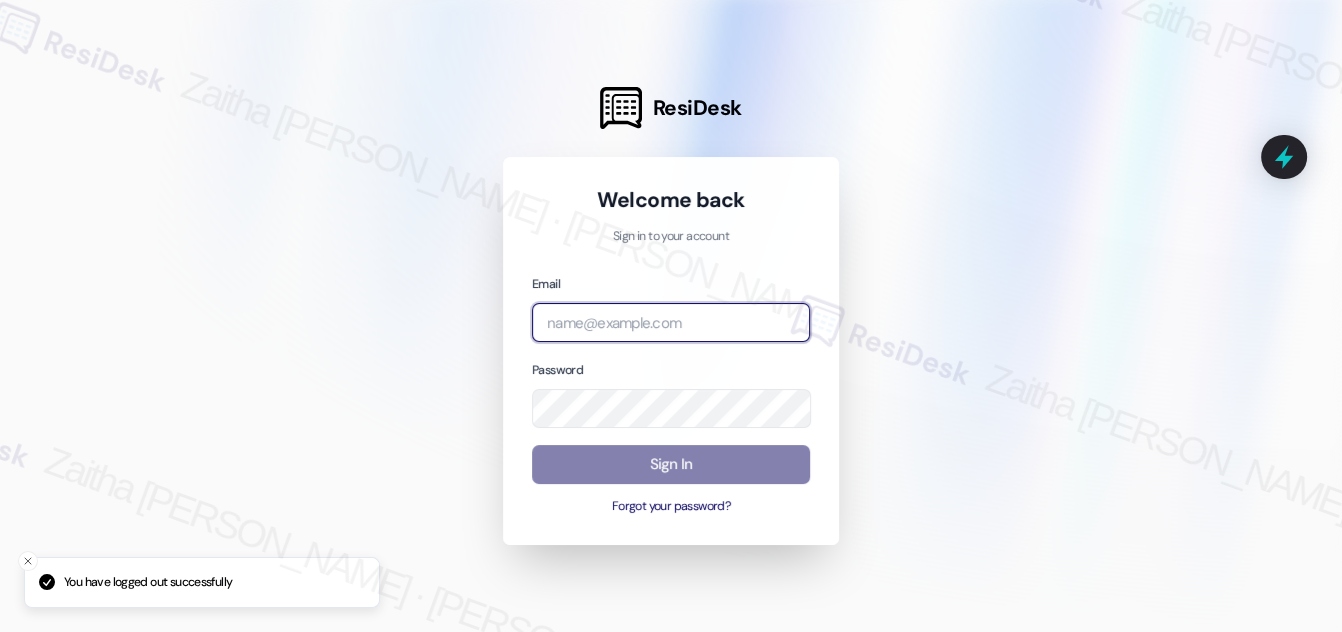 click at bounding box center (671, 322) 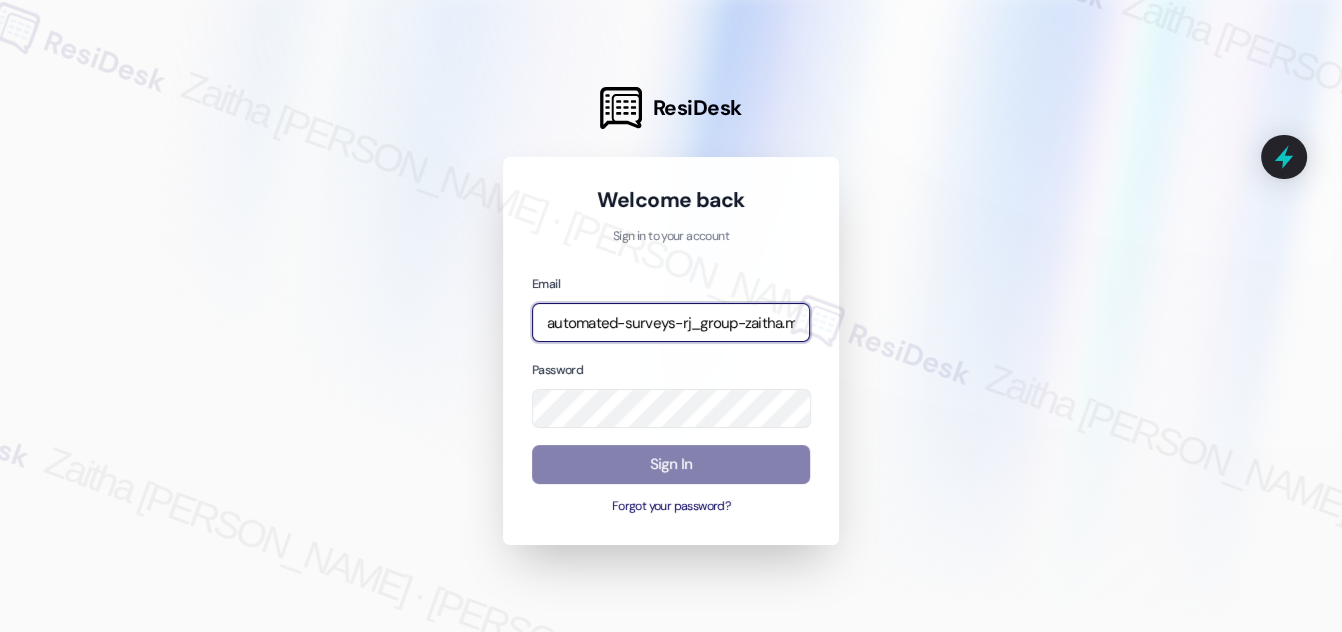 type on "automated-surveys-rj_group-zaitha.mae.[PERSON_NAME]@rj_[DOMAIN_NAME]" 